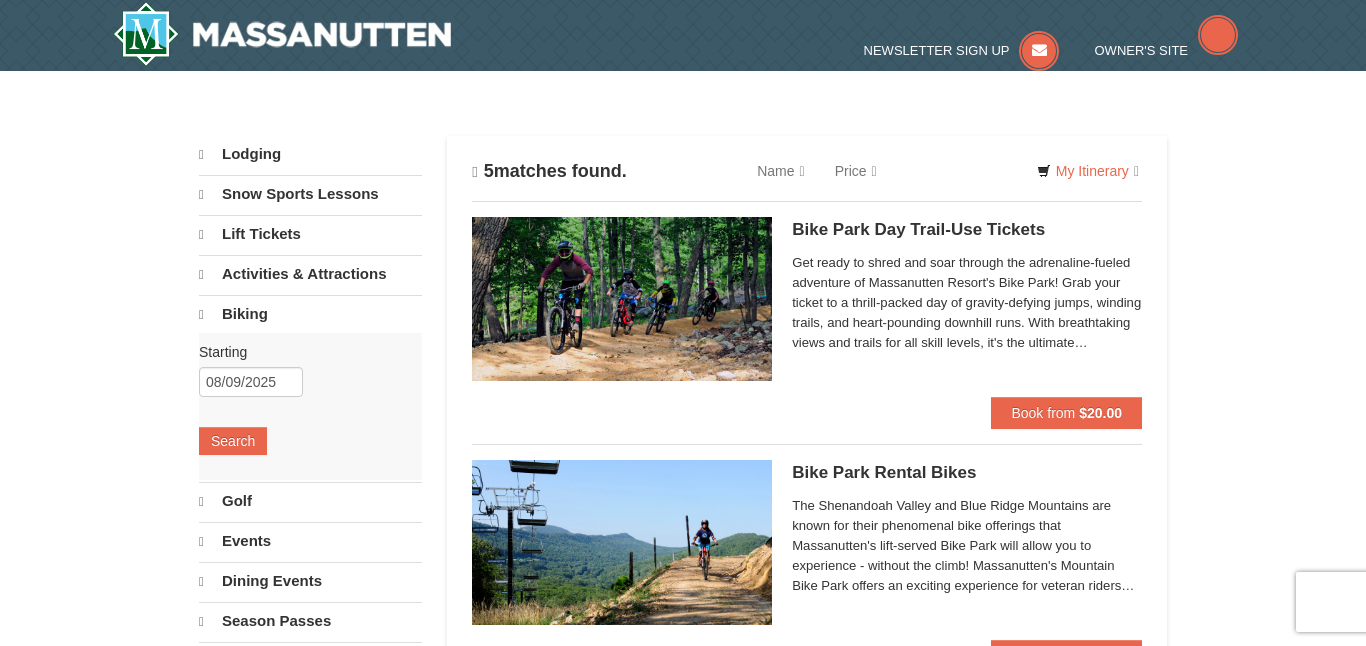scroll, scrollTop: 0, scrollLeft: 0, axis: both 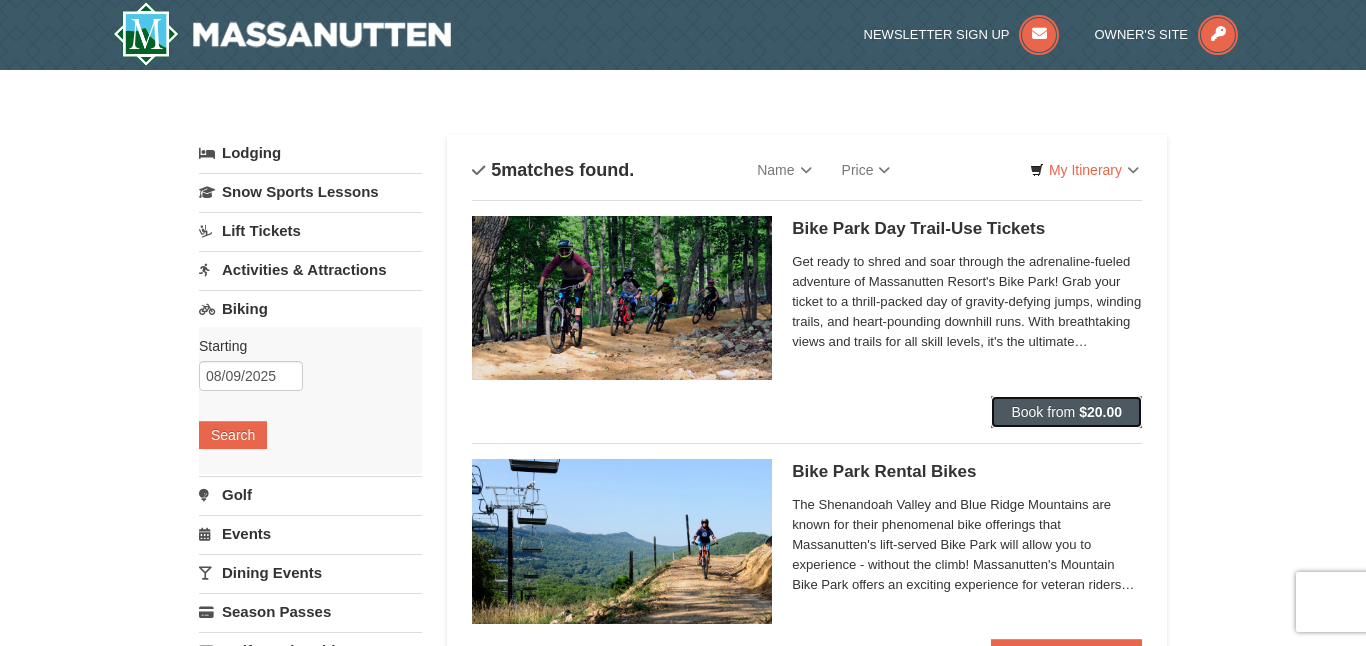 click on "Book from" at bounding box center (1043, 412) 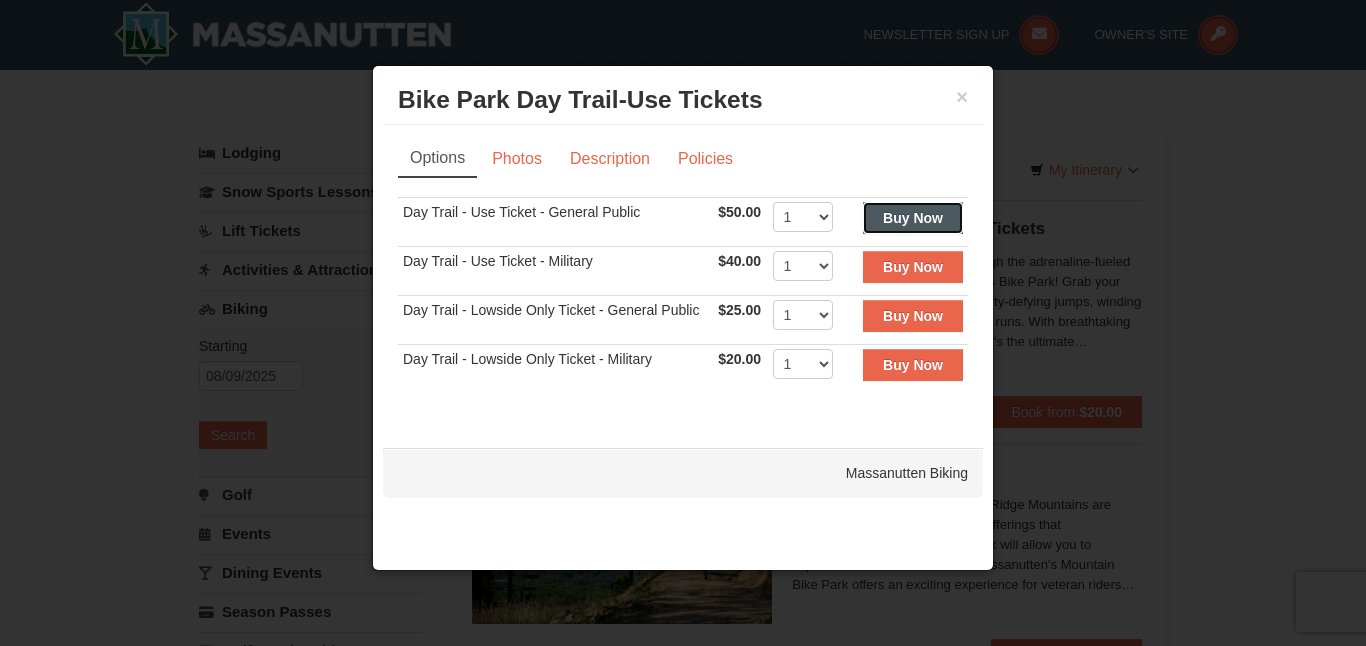 click on "Buy Now" at bounding box center [913, 218] 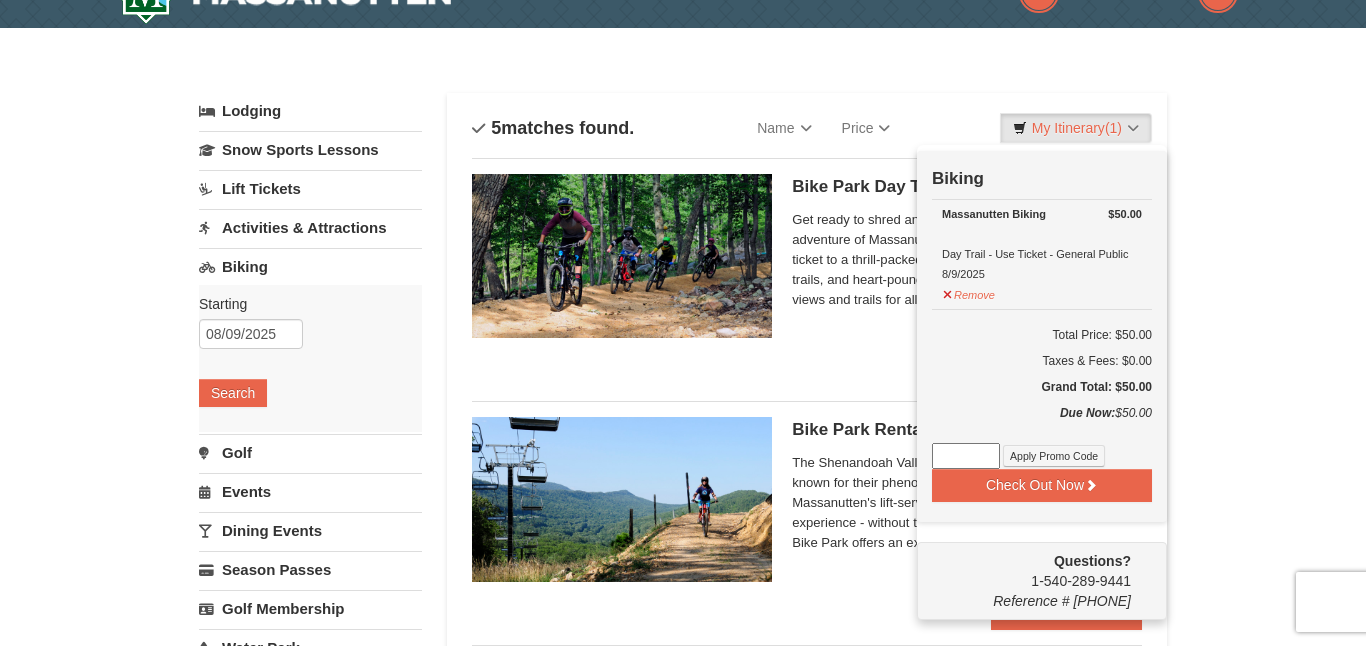 scroll, scrollTop: 0, scrollLeft: 0, axis: both 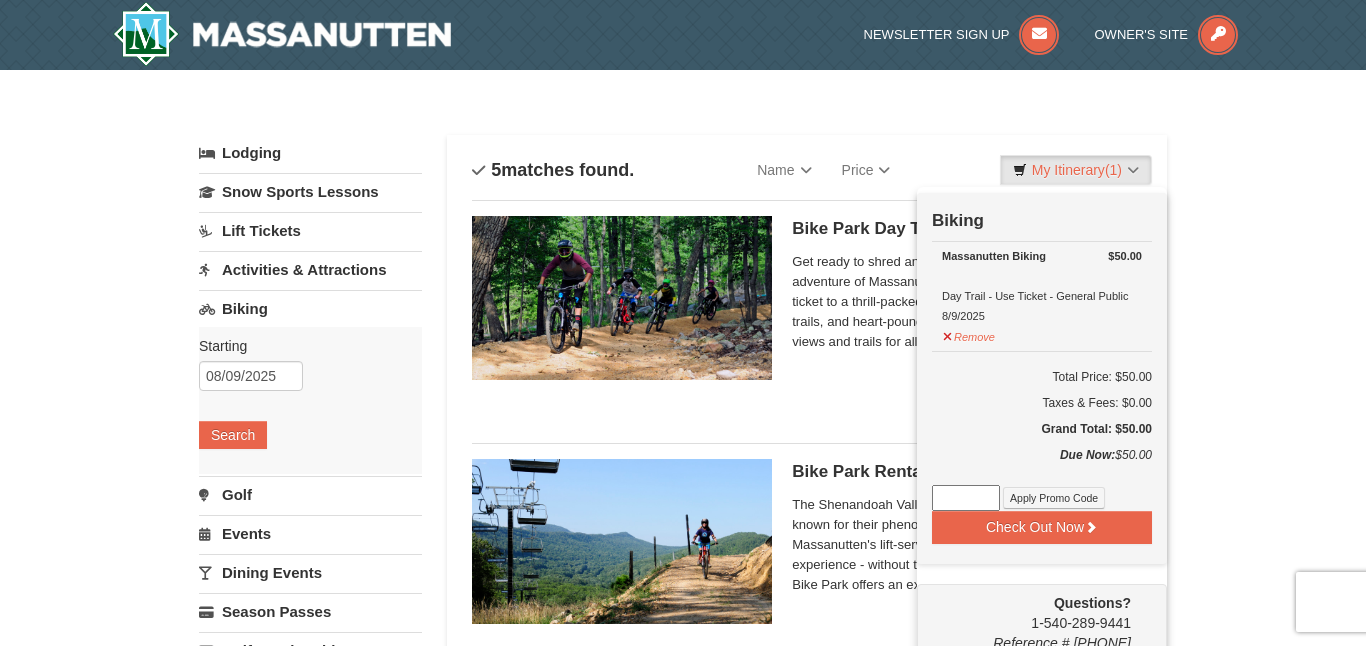 click on "Bike Park Day Trail-Use Tickets  Massanutten Biking
Get ready to shred and soar through the adrenaline-fueled adventure of Massanutten Resort's Bike Park! Grab your ticket to a thrill-packed day of gravity-defying jumps, winding trails, and heart-pounding downhill runs. With breathtaking views and trails for all skill levels, it's the ultimate playground for mountain biking enthusiasts. Don't miss out on the excitement – get your ticket now and let the adventure begin!" at bounding box center [967, 306] 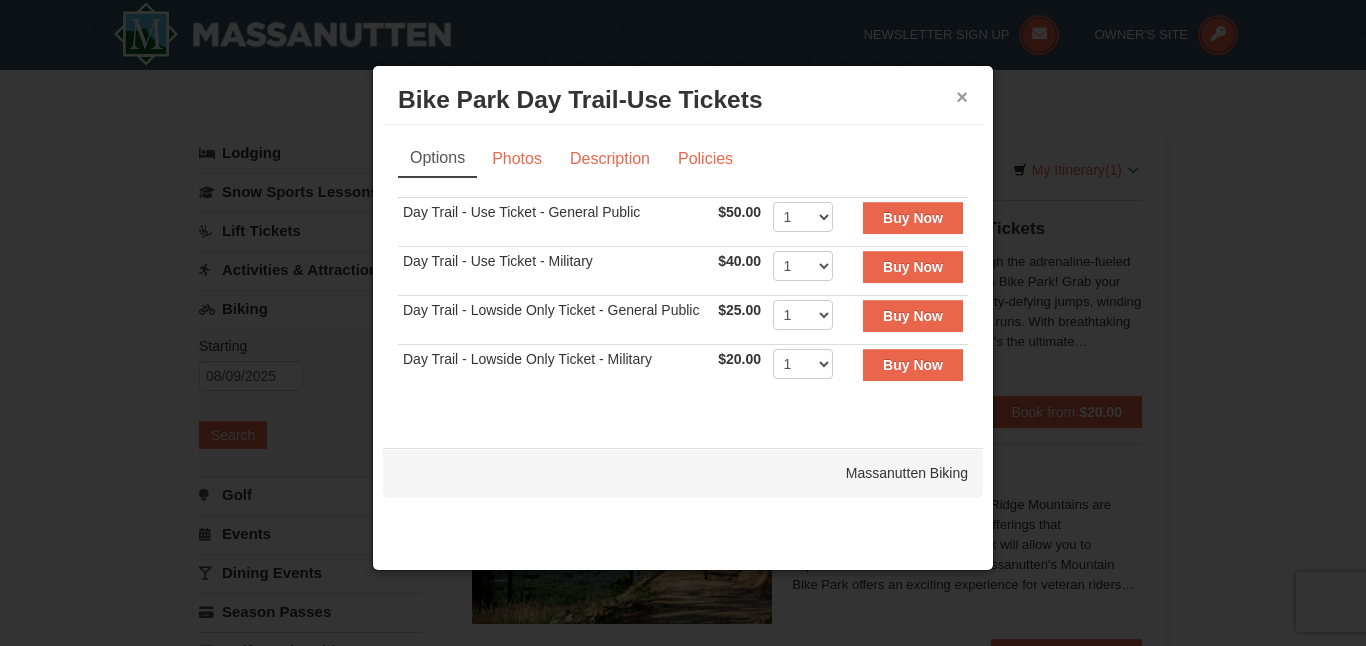 click on "×" at bounding box center (962, 97) 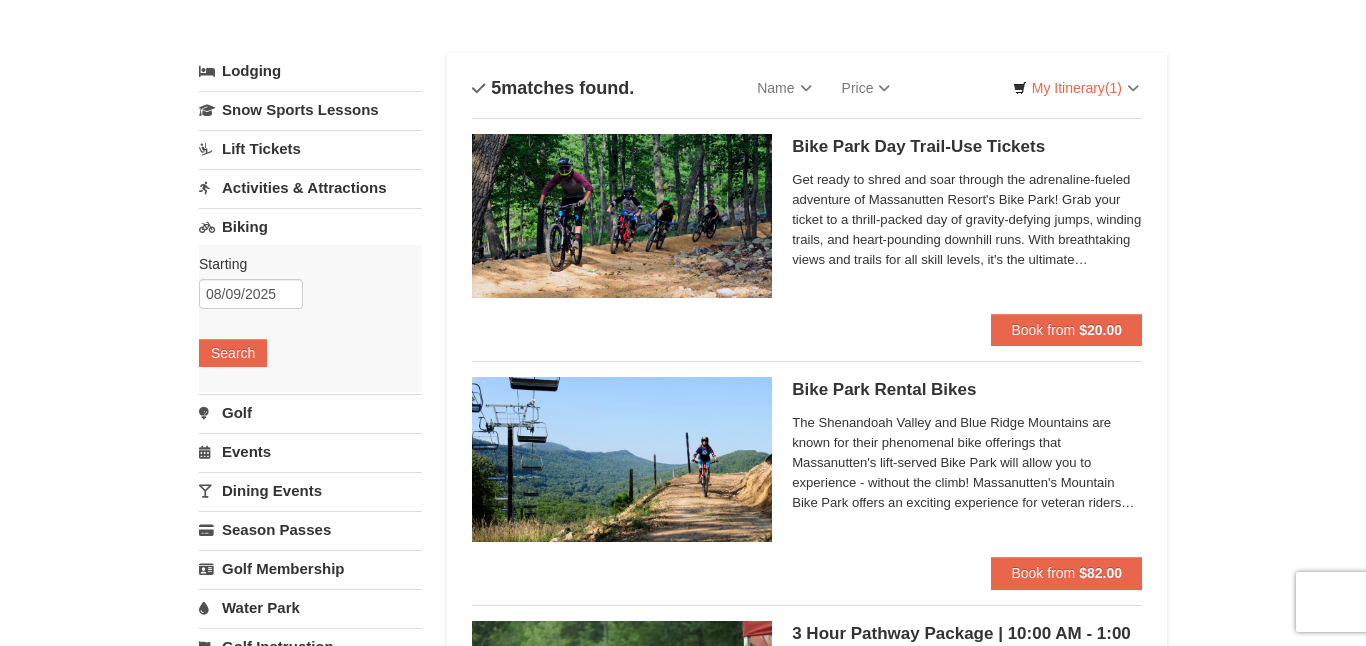 scroll, scrollTop: 78, scrollLeft: 0, axis: vertical 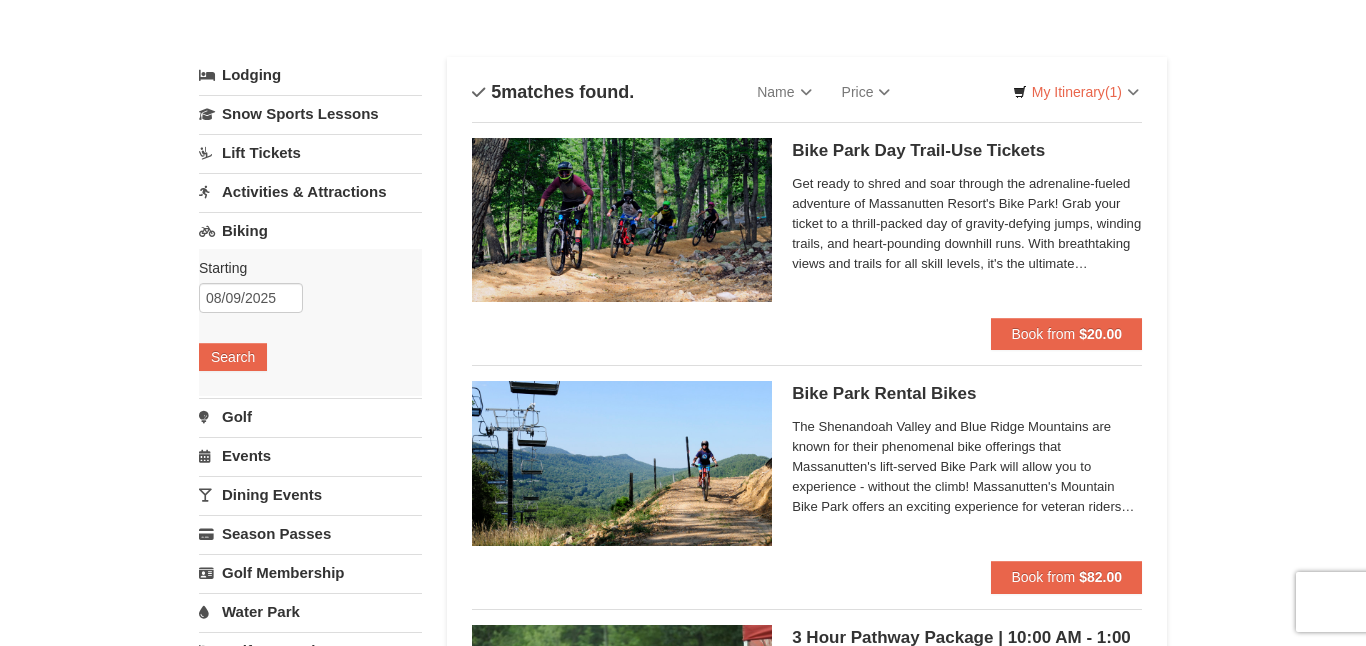 click on "Biking" at bounding box center (310, 230) 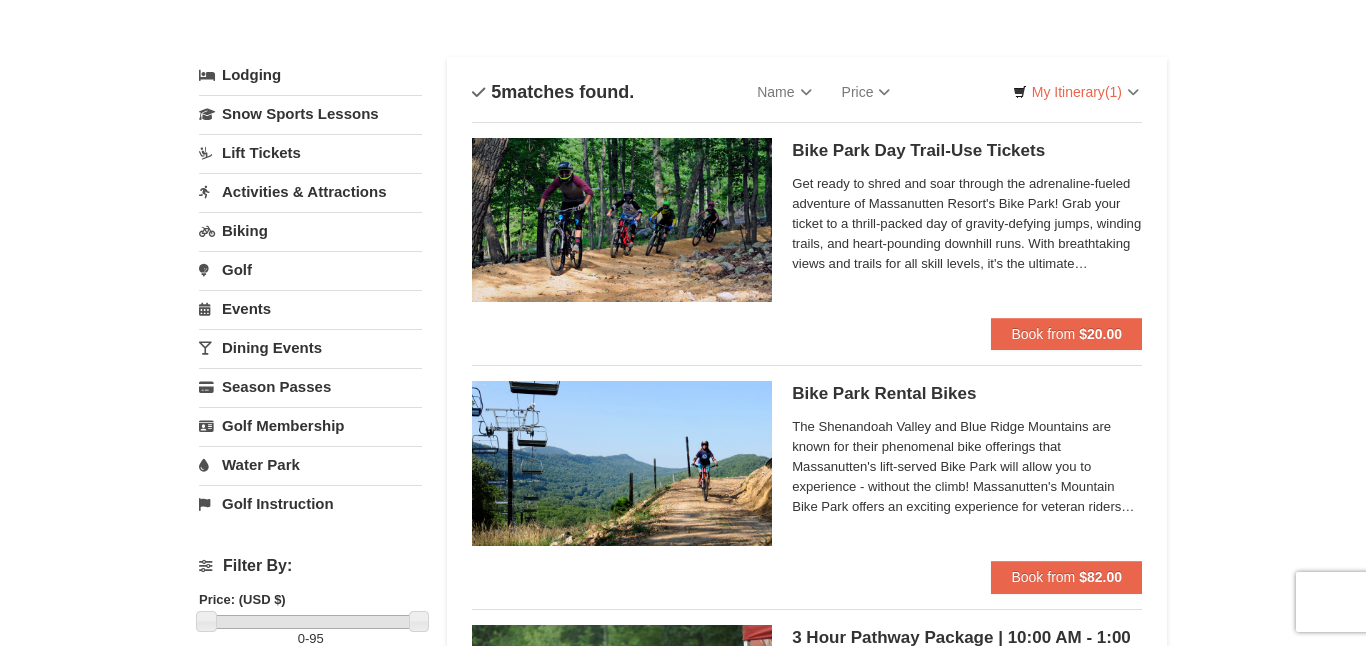 click on "Biking" at bounding box center [310, 230] 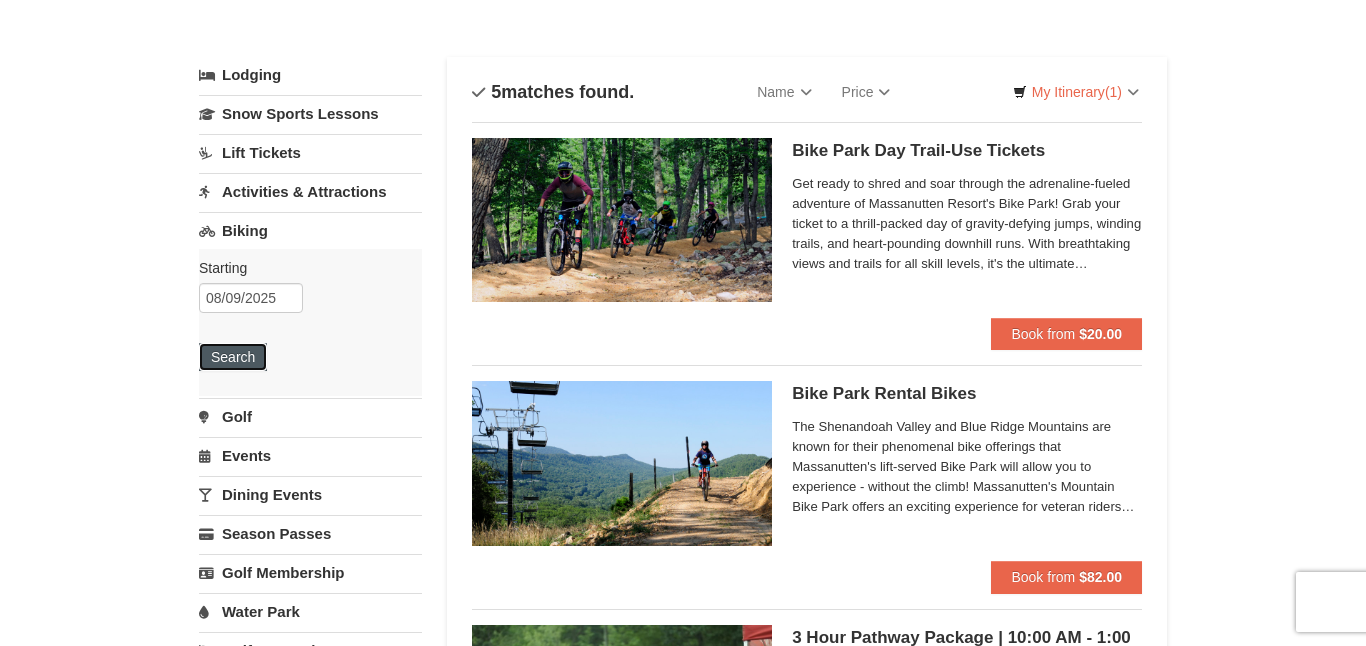 click on "Search" at bounding box center (233, 357) 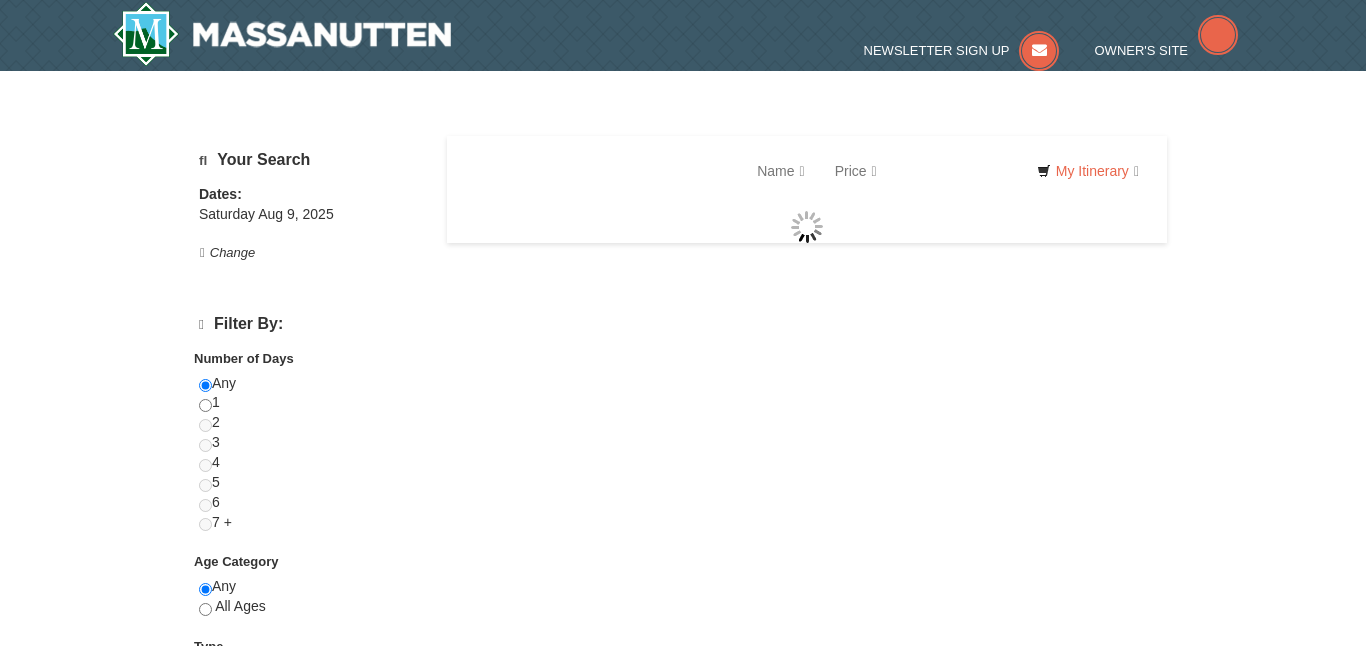 scroll, scrollTop: 0, scrollLeft: 0, axis: both 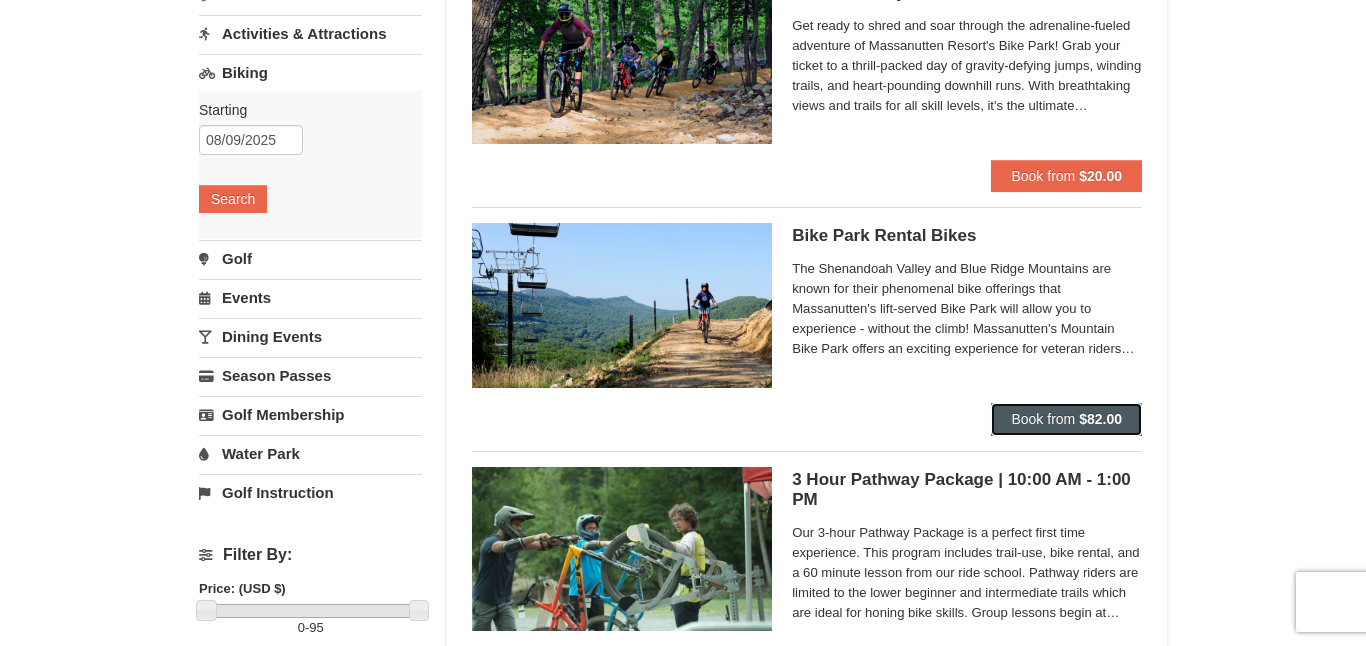 click on "Book from" at bounding box center [1043, 419] 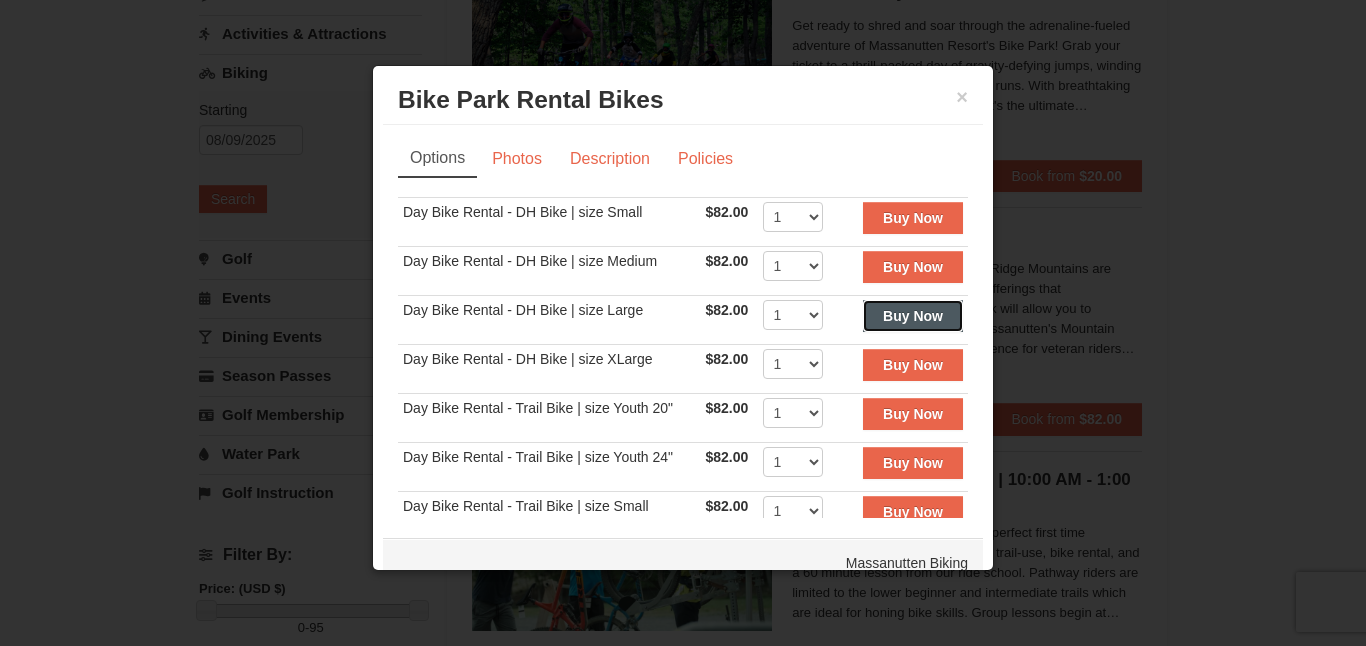 click on "Buy Now" at bounding box center (913, 316) 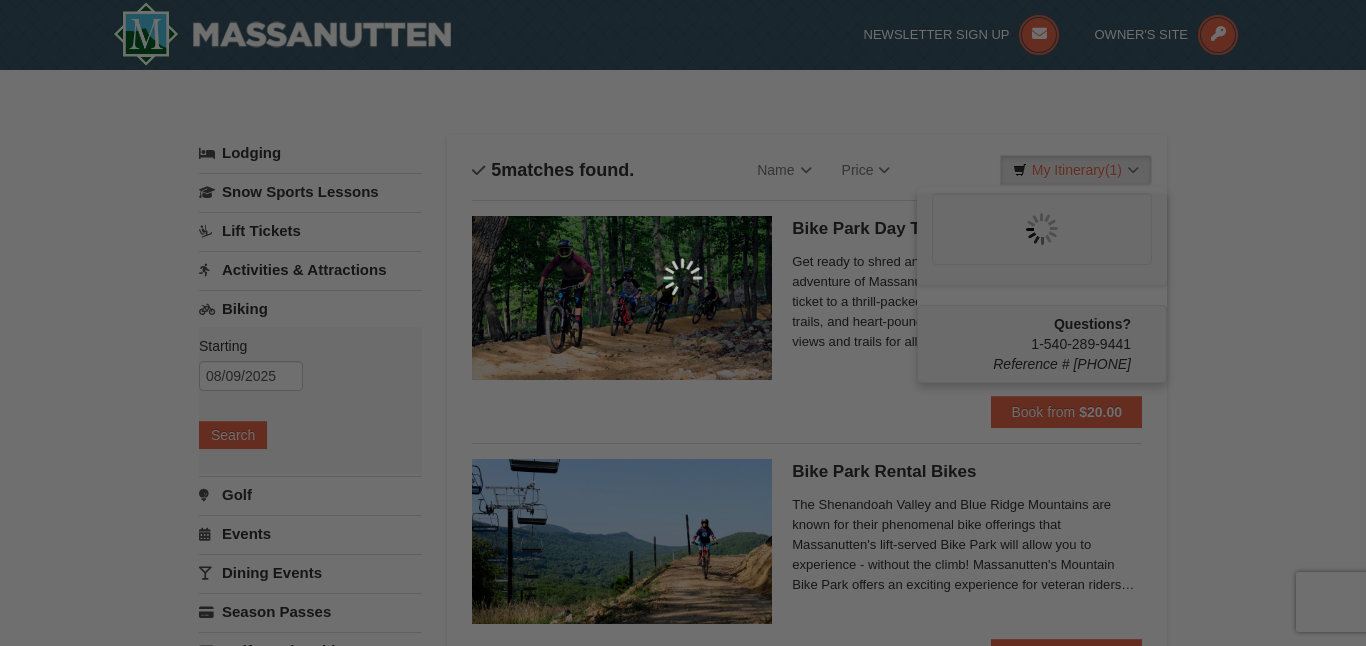 scroll, scrollTop: 2, scrollLeft: 0, axis: vertical 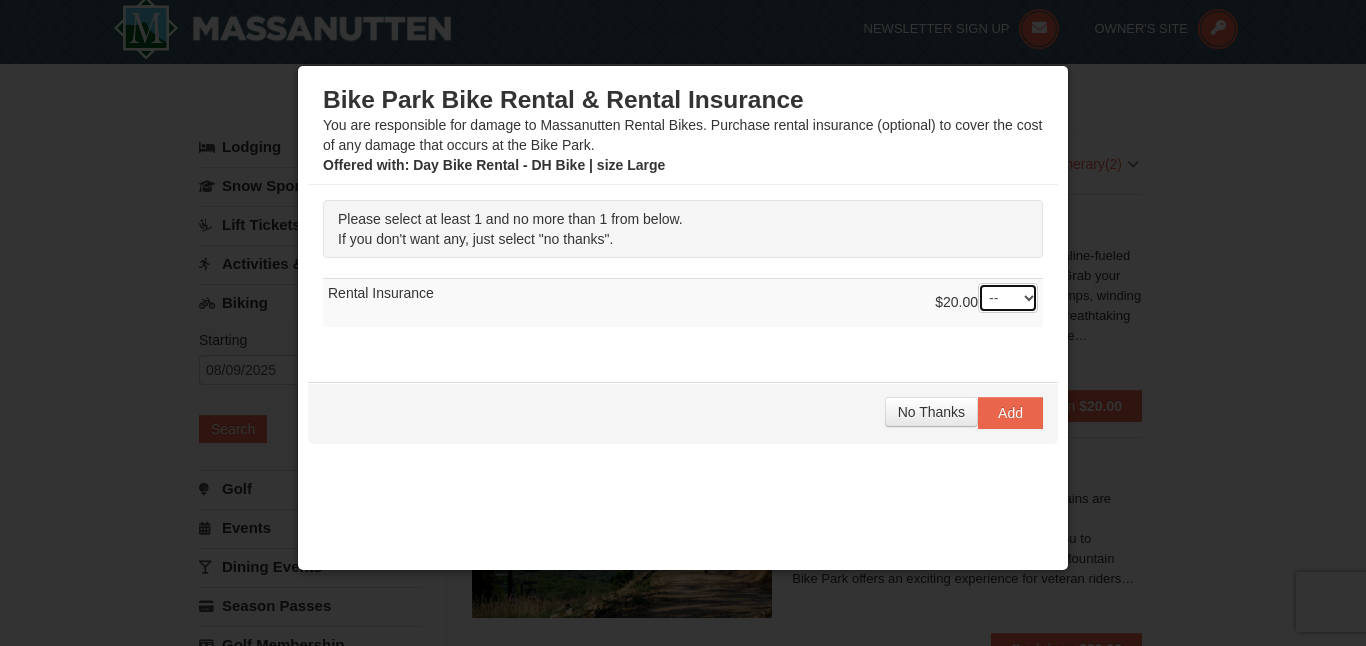 click on "--
01" at bounding box center [1008, 298] 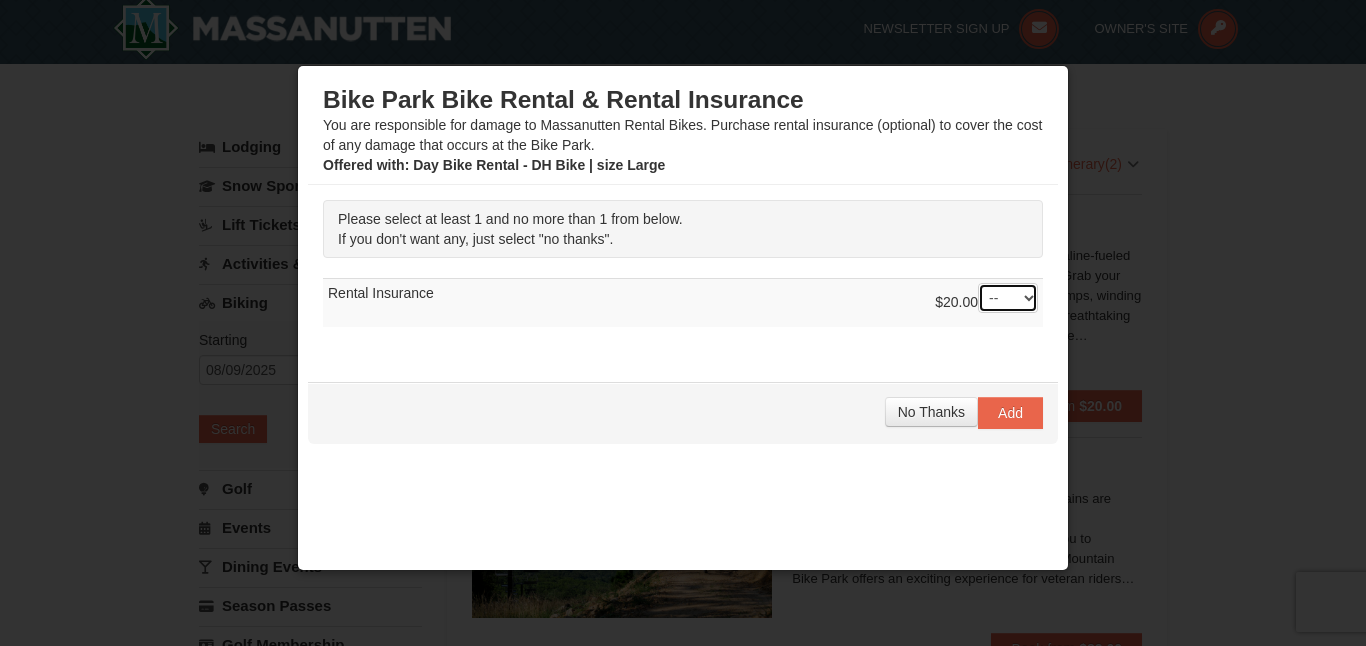 select on "1" 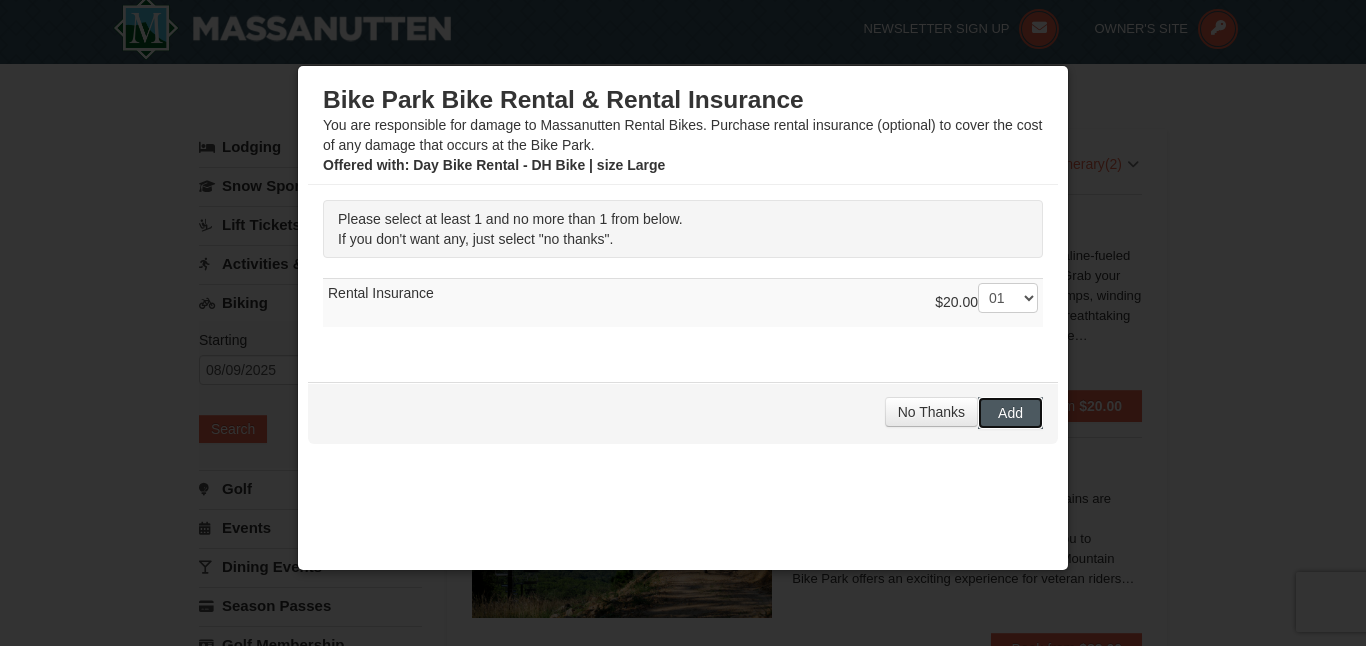 click on "Add" at bounding box center [1010, 413] 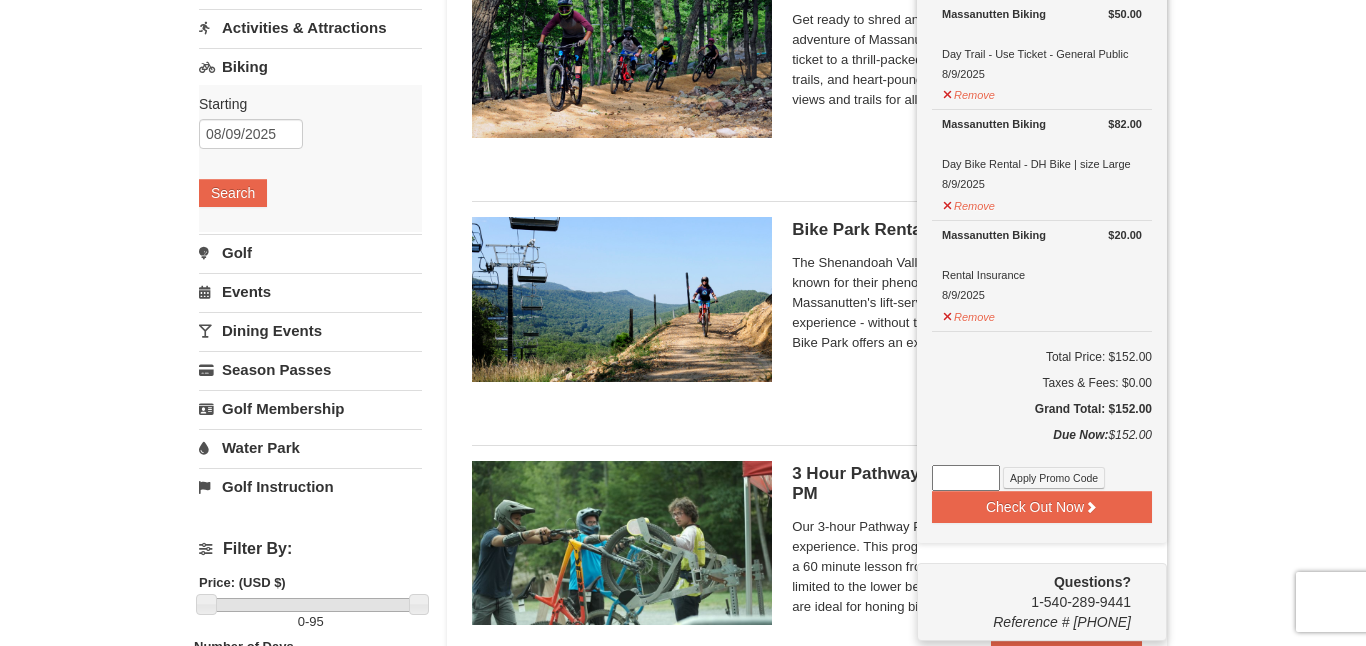 scroll, scrollTop: 249, scrollLeft: 0, axis: vertical 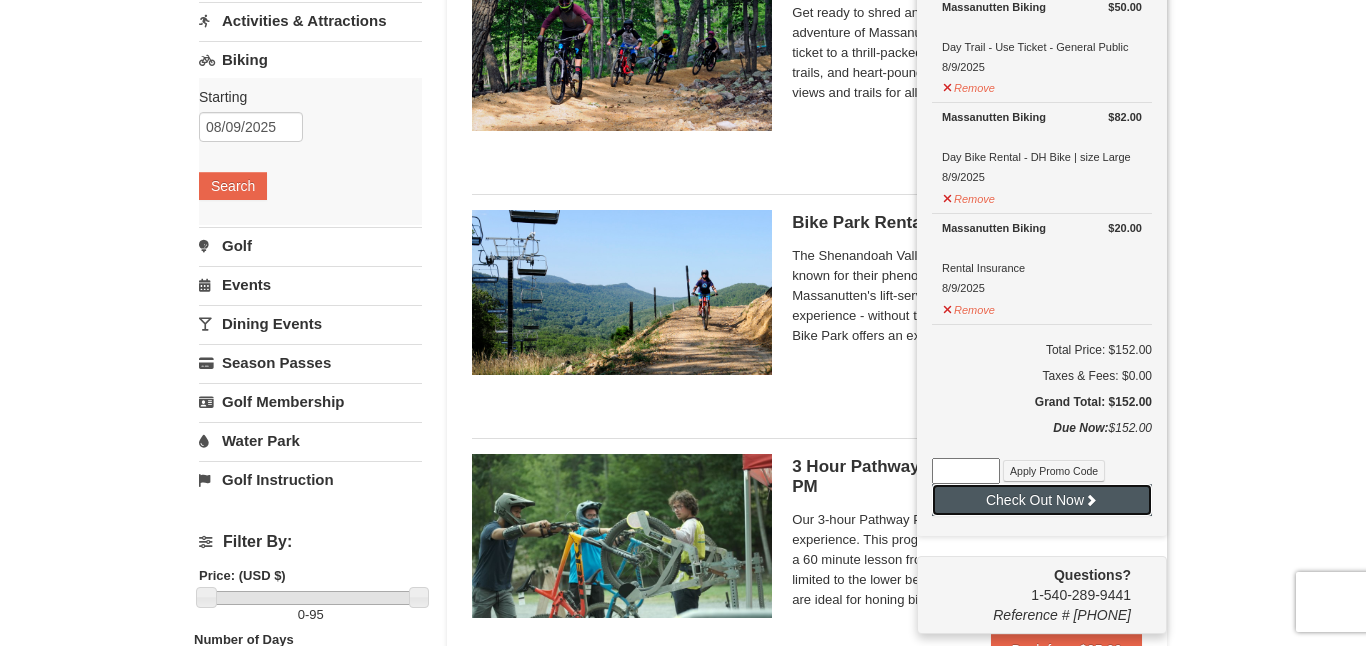 click on "Check Out Now" at bounding box center [1042, 500] 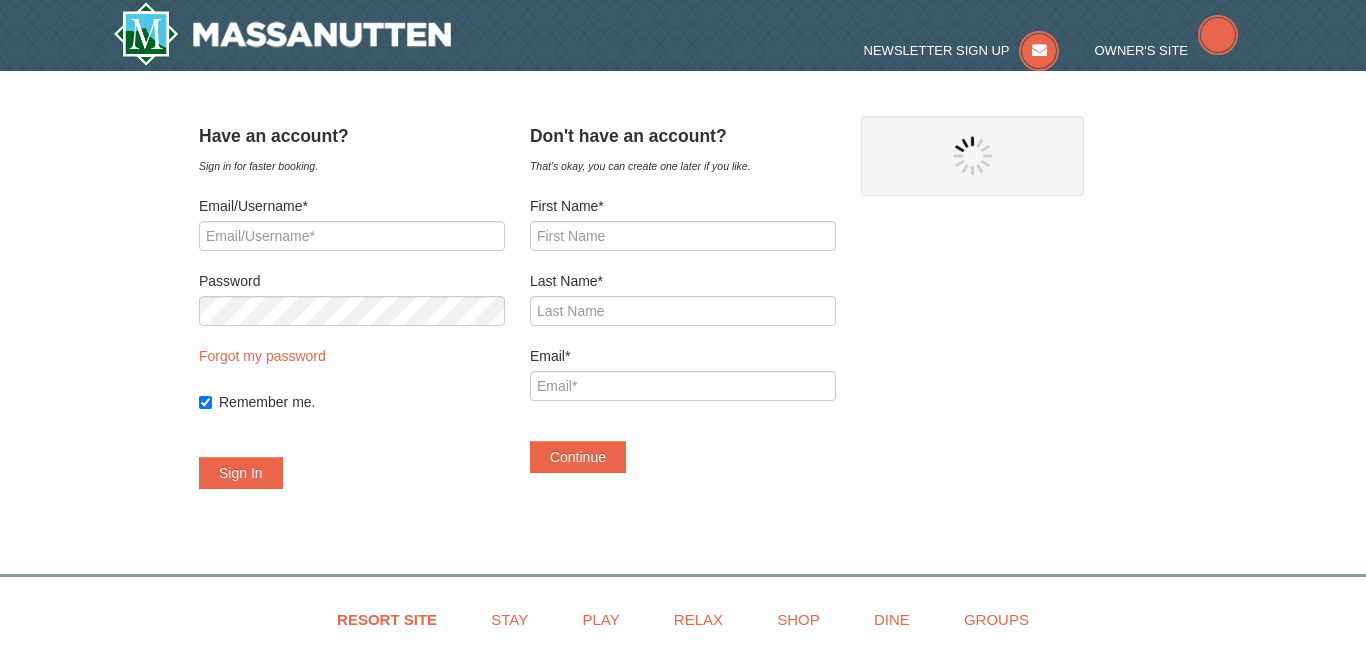 scroll, scrollTop: 0, scrollLeft: 0, axis: both 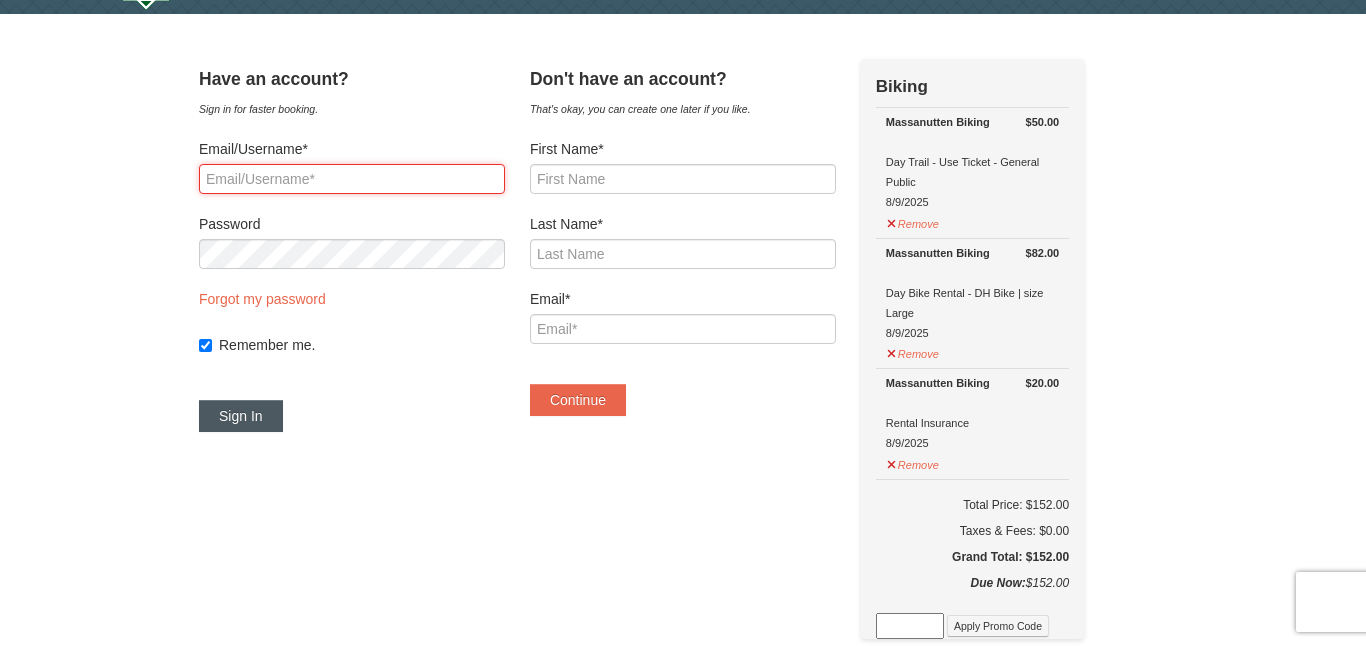 type on "pmallory24@gmail.com" 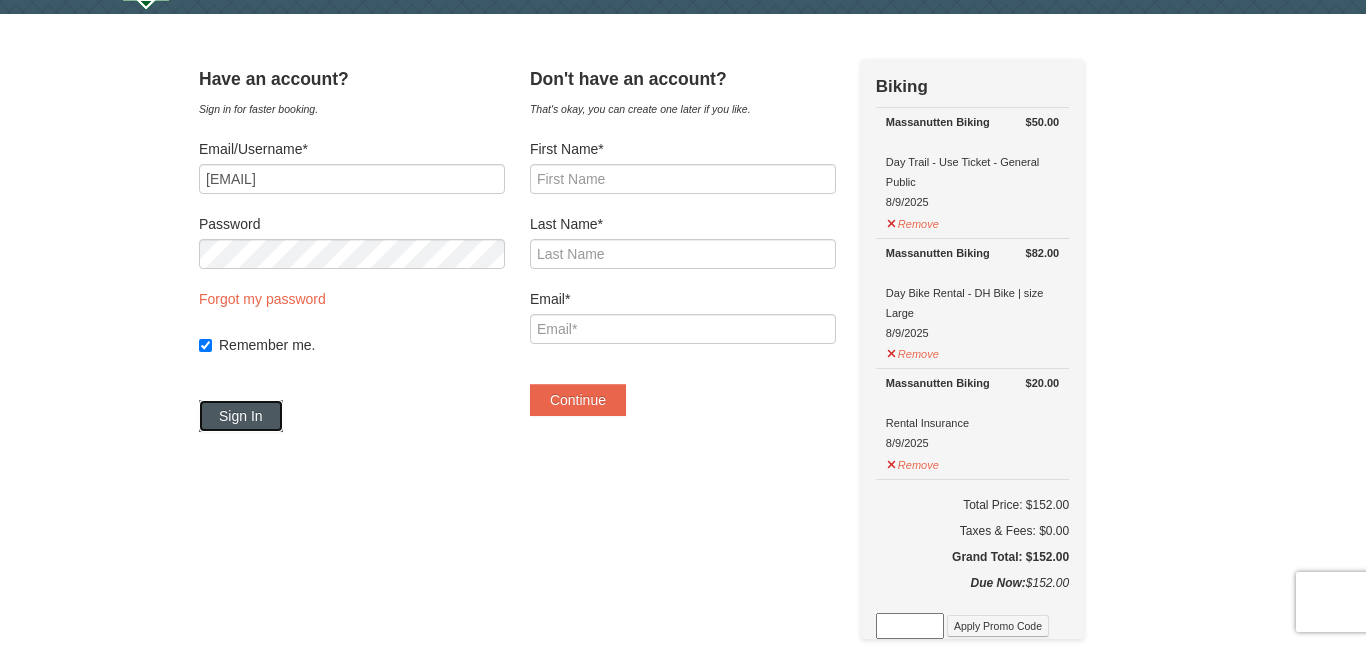 click on "Sign In" at bounding box center [241, 416] 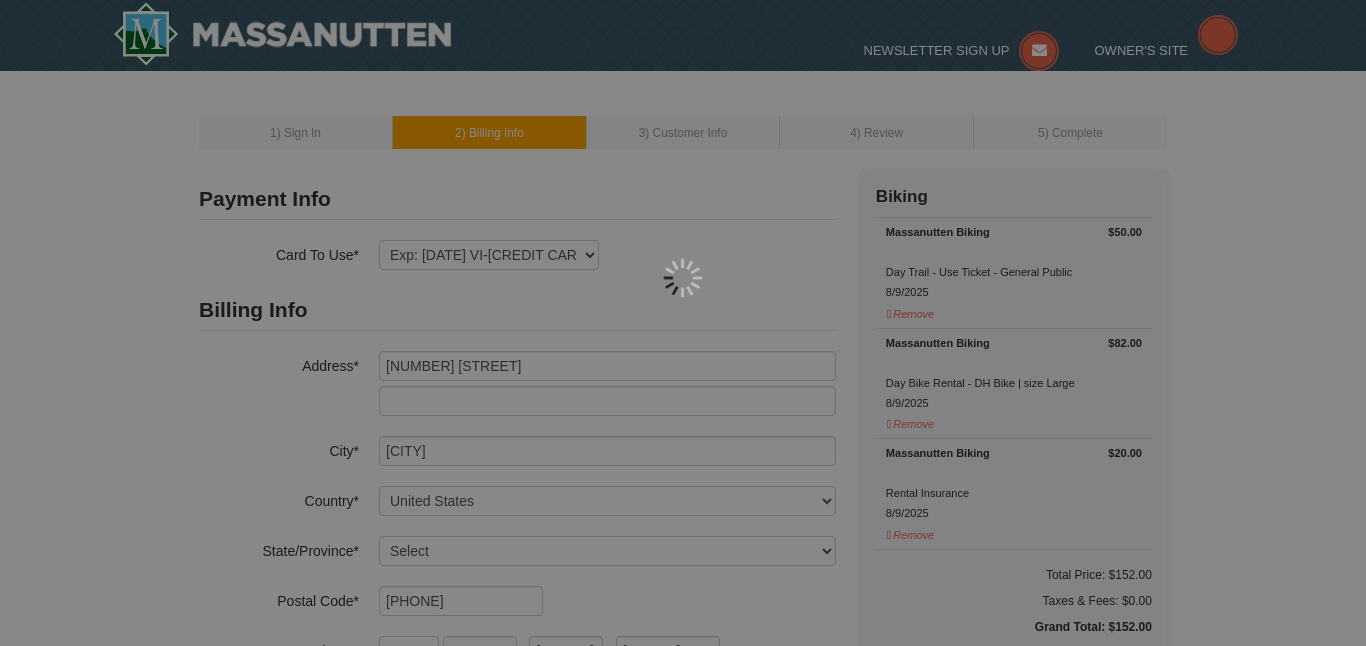 select on "[STATE]" 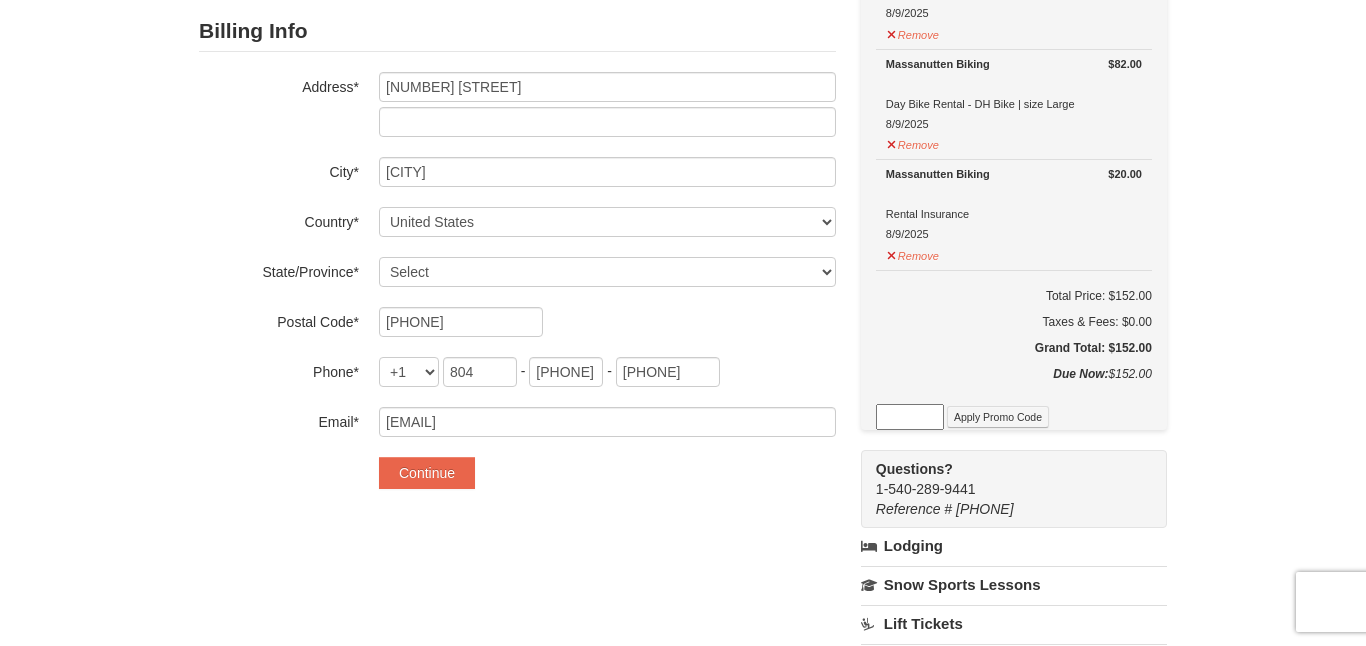scroll, scrollTop: 284, scrollLeft: 0, axis: vertical 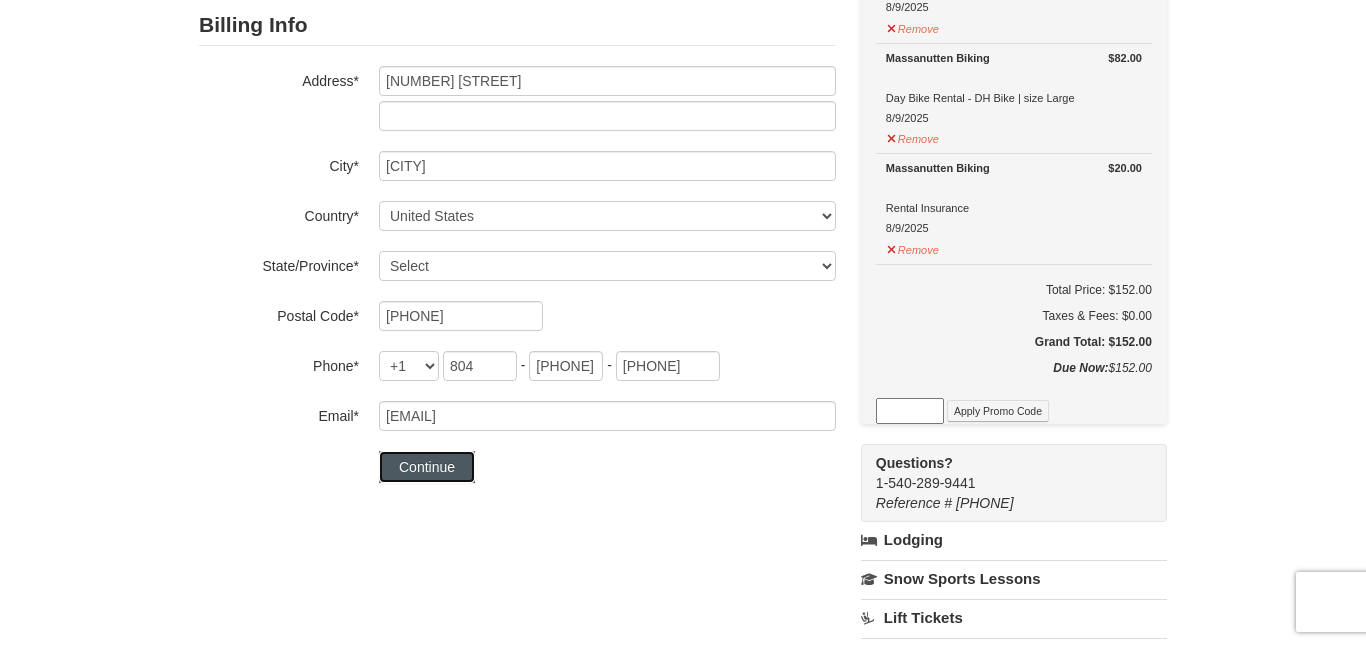 click on "Continue" at bounding box center [427, 467] 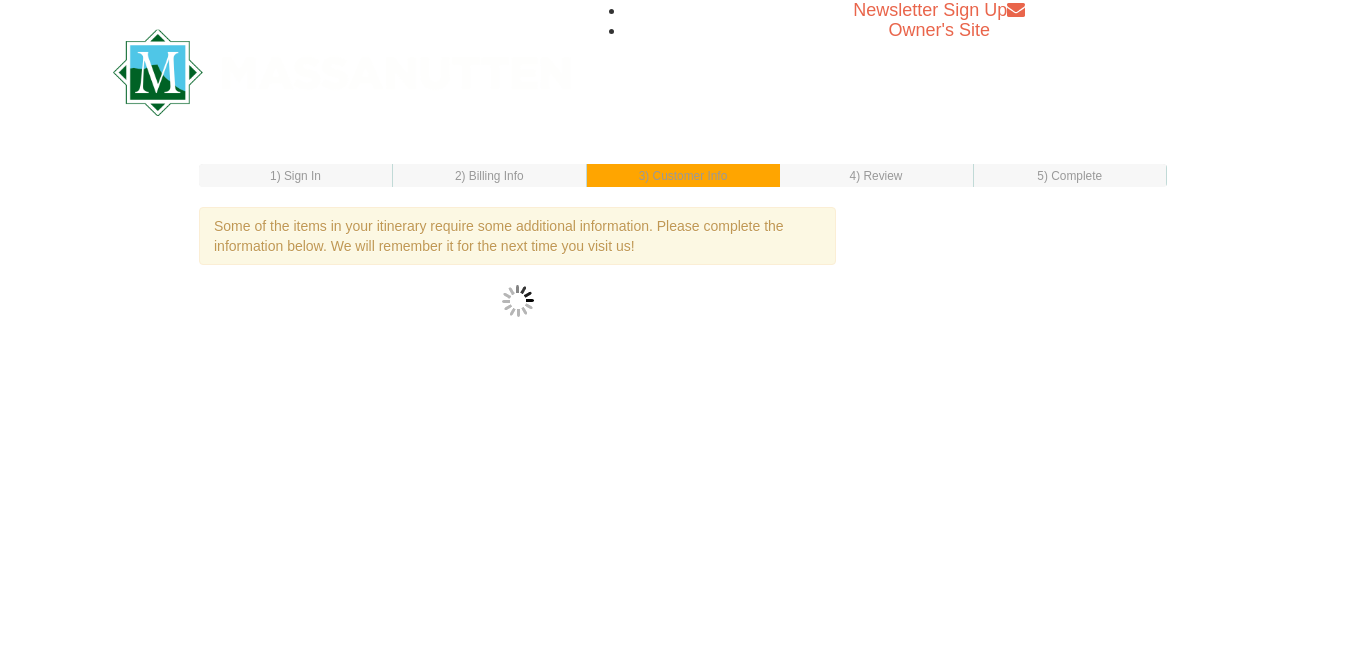 scroll, scrollTop: 0, scrollLeft: 0, axis: both 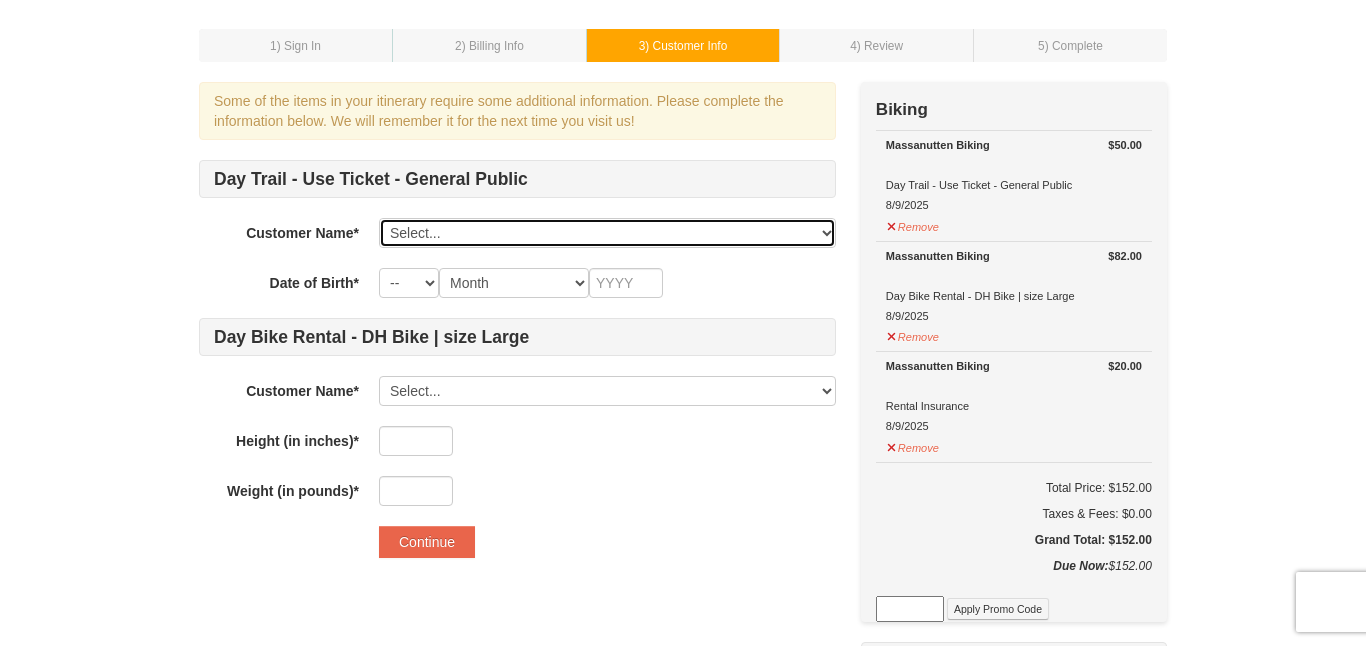 click on "Select... Paul Mallory Alyssa Mallory Add New..." at bounding box center [607, 233] 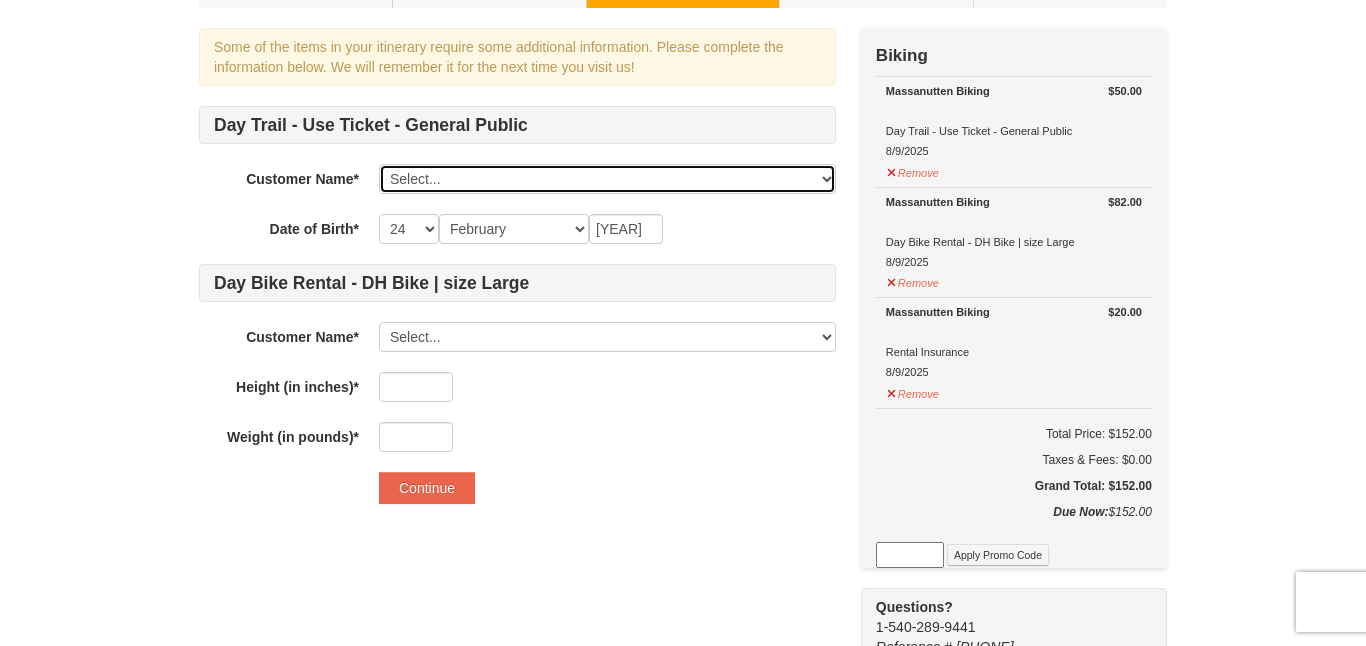 scroll, scrollTop: 162, scrollLeft: 0, axis: vertical 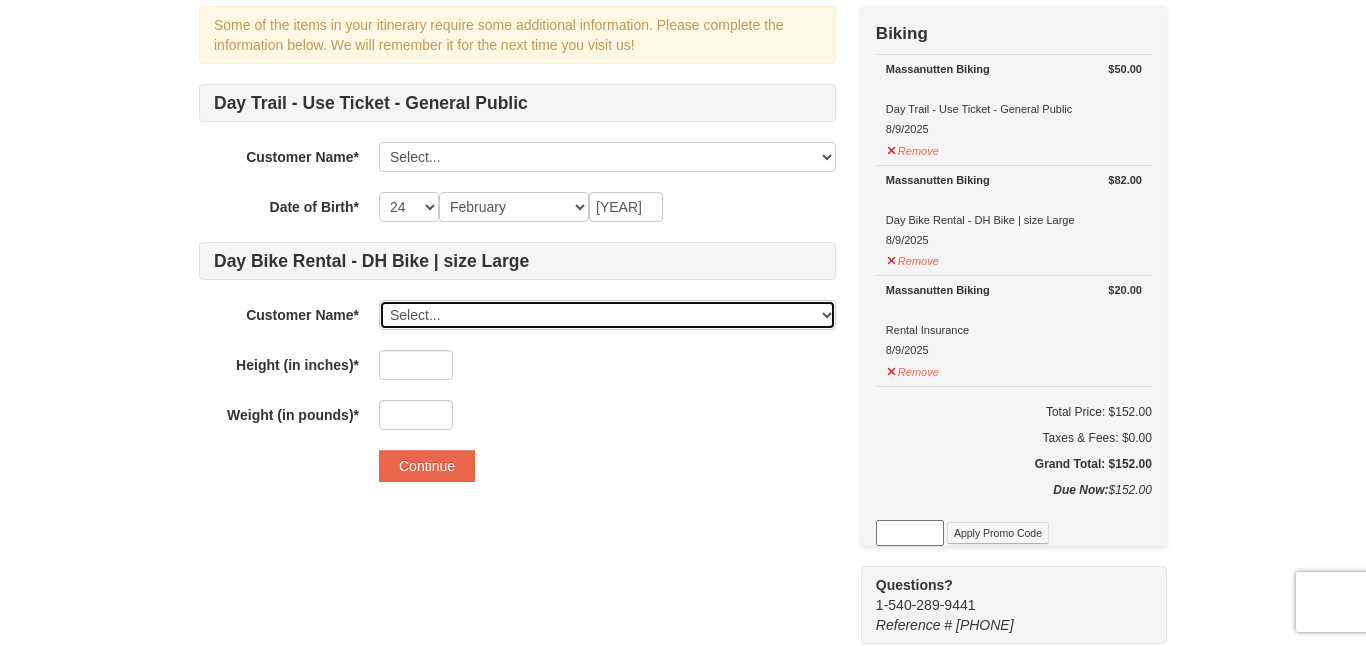 click on "Select... Paul Mallory Alyssa Mallory Add New..." at bounding box center [607, 315] 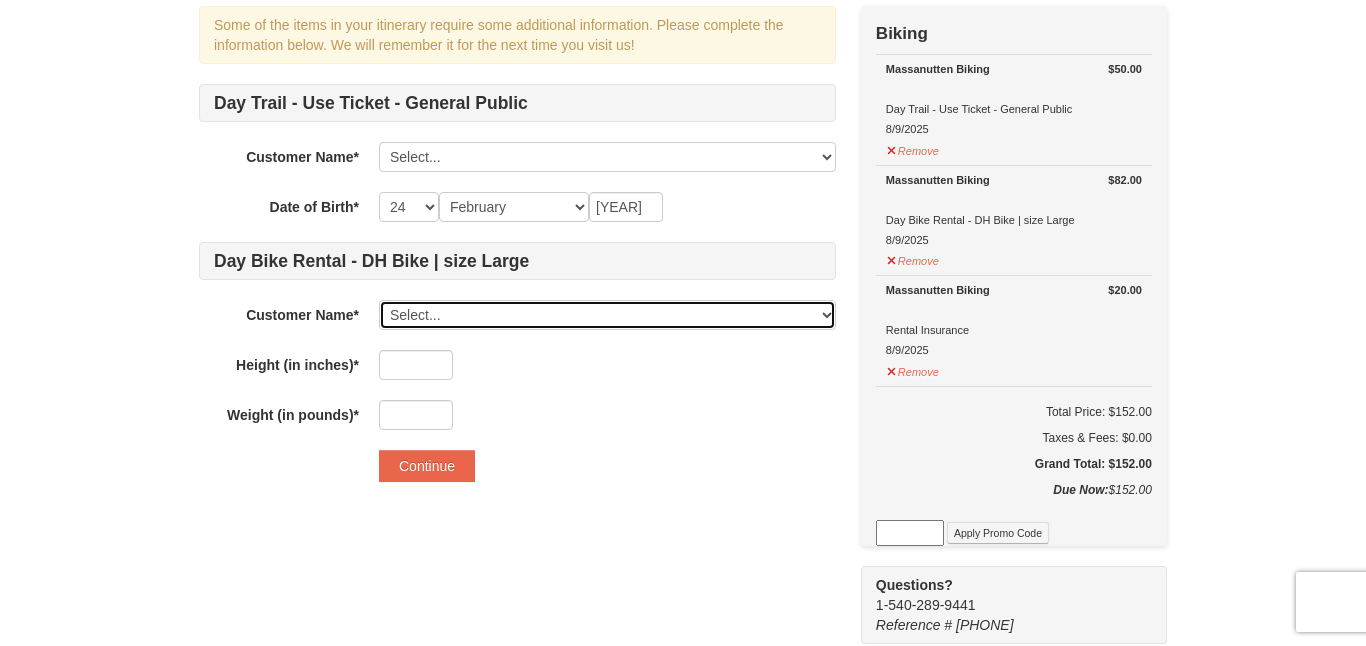select on "13628601" 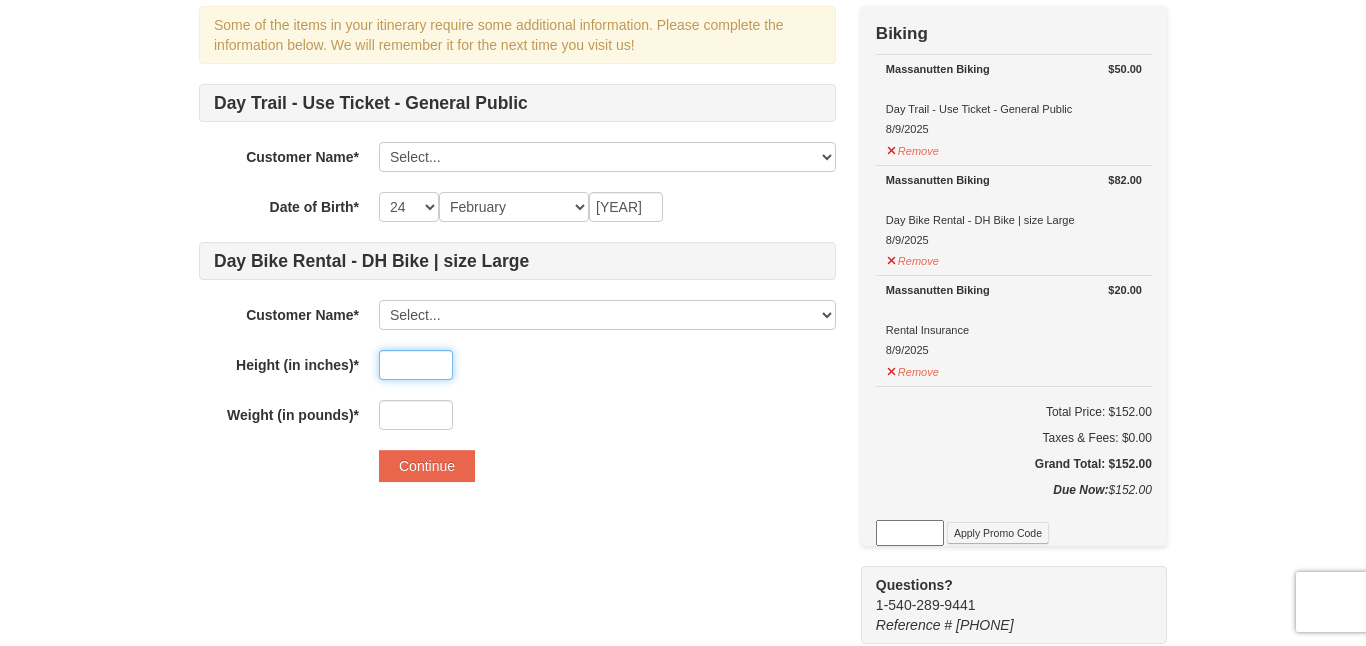 click at bounding box center [416, 365] 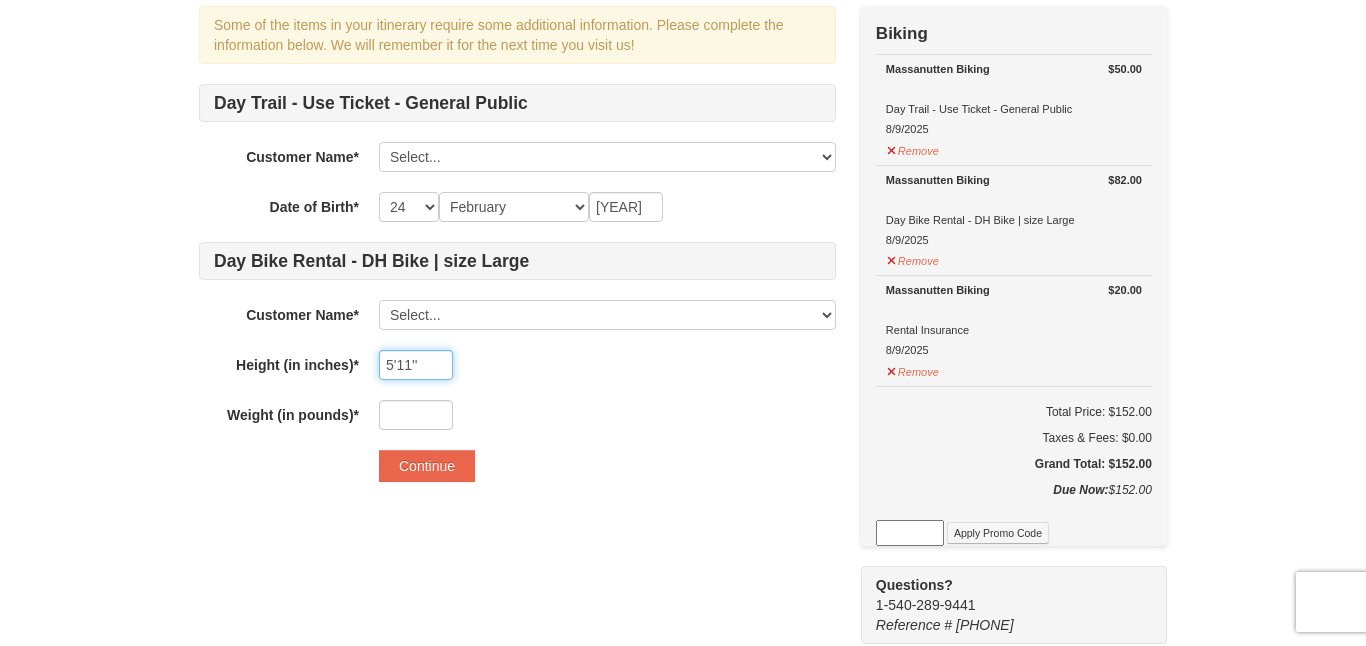 type on "5'11''" 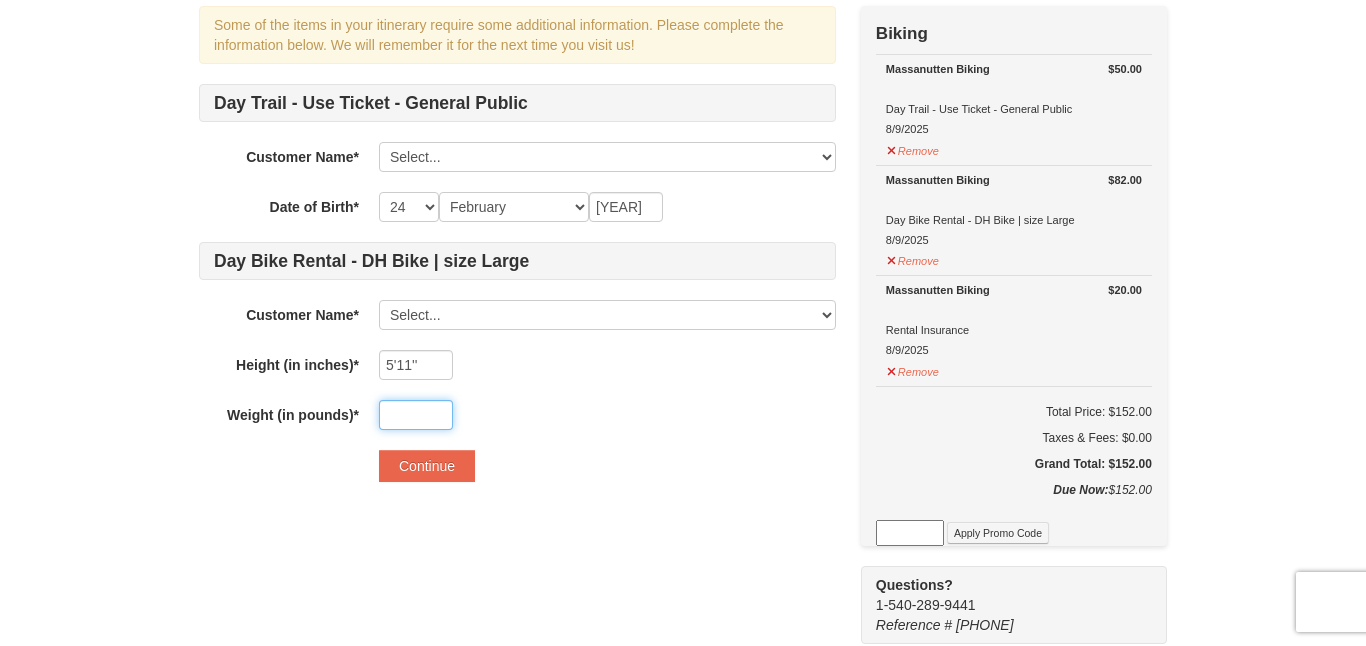 click at bounding box center (416, 415) 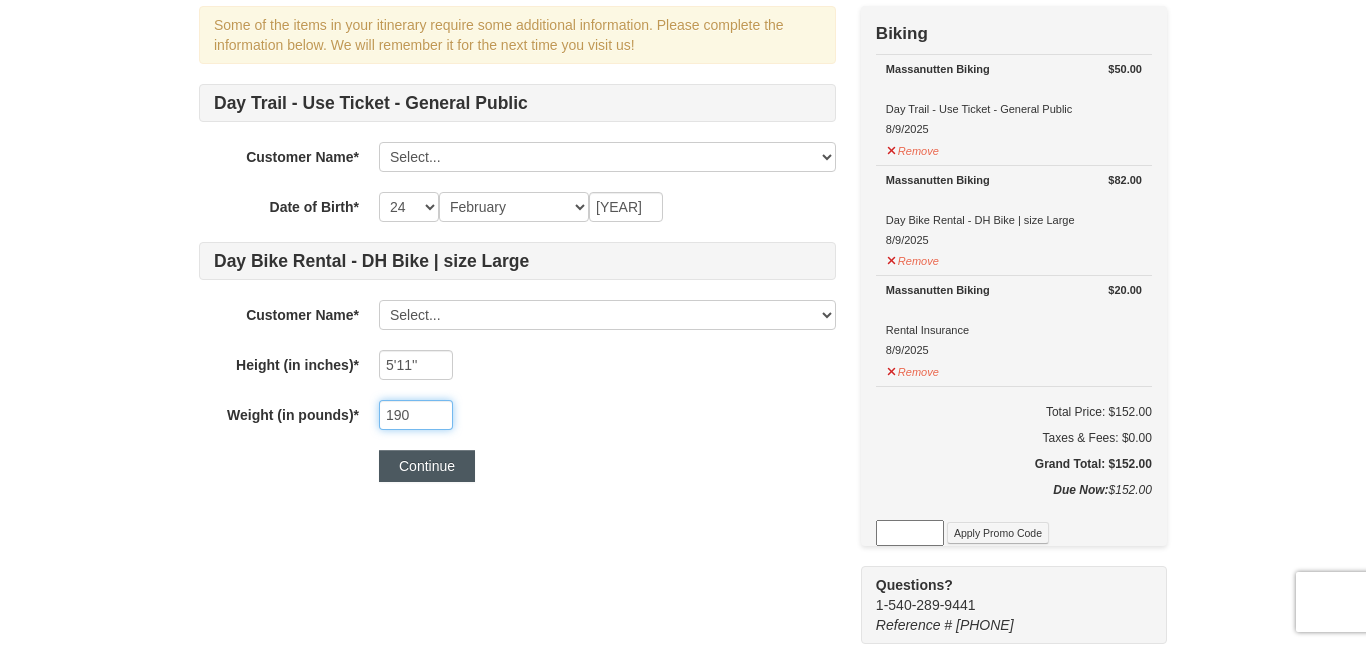 type on "190" 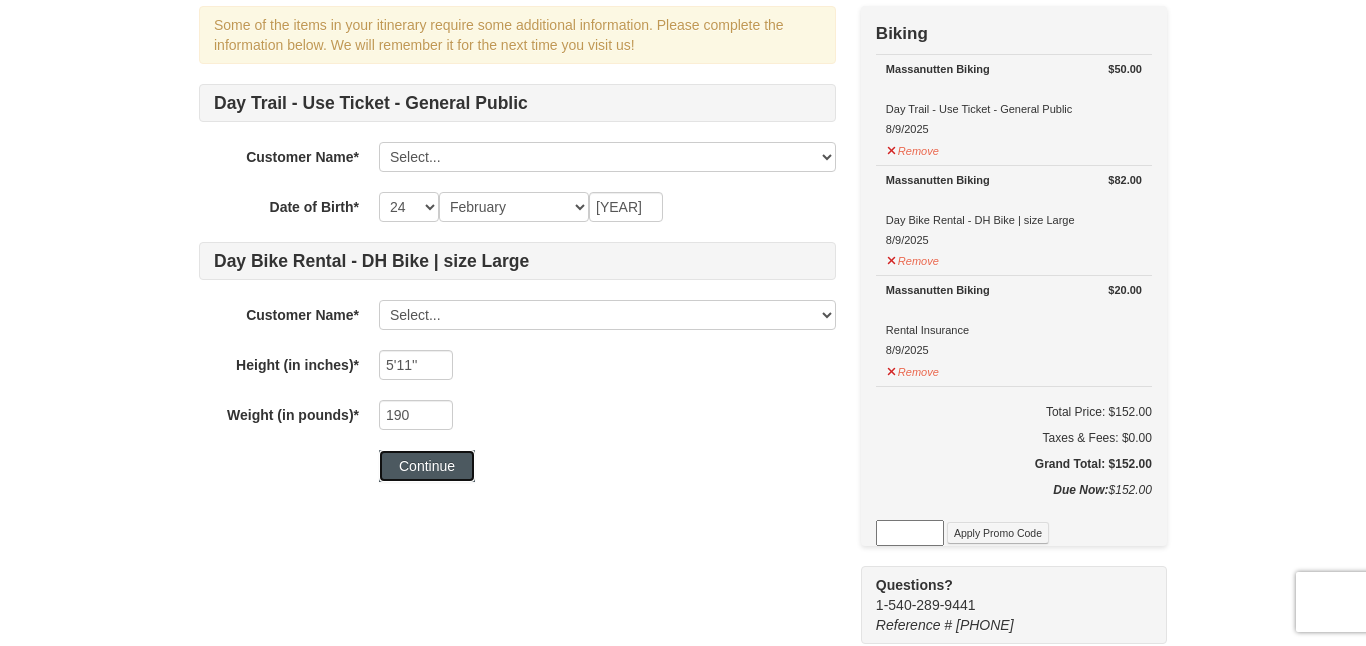 click on "Continue" at bounding box center (427, 466) 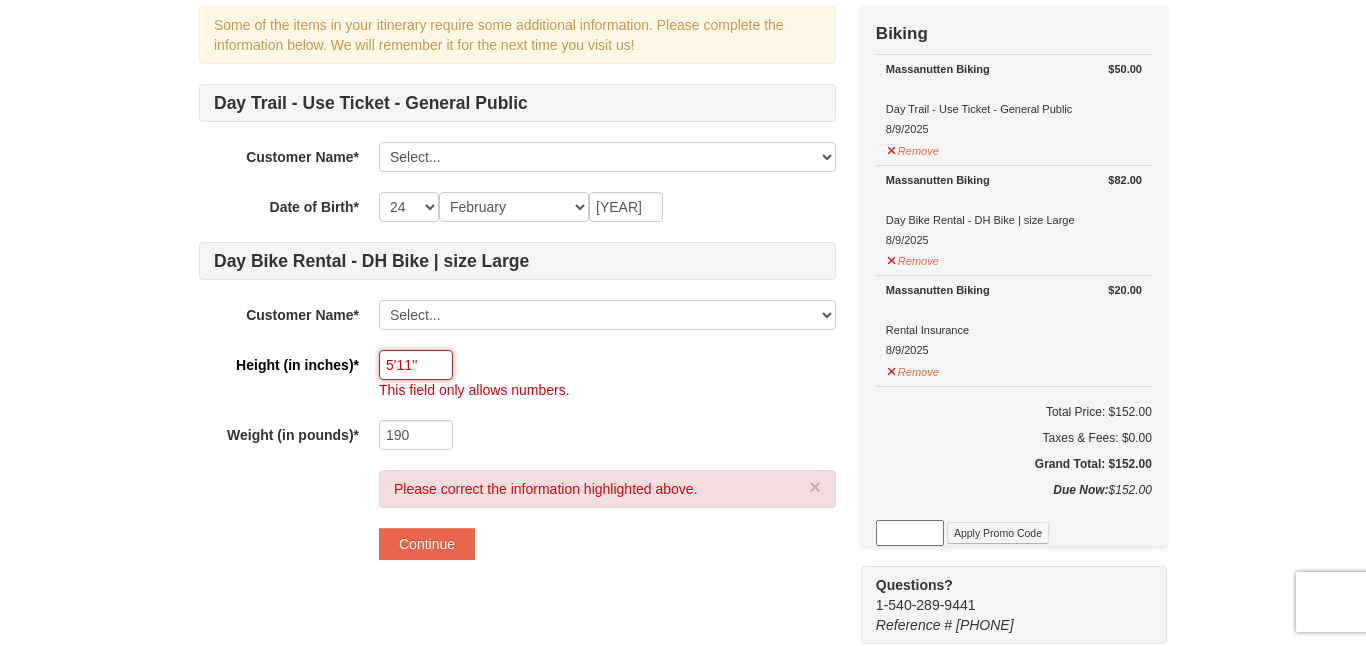 drag, startPoint x: 431, startPoint y: 365, endPoint x: 365, endPoint y: 367, distance: 66.0303 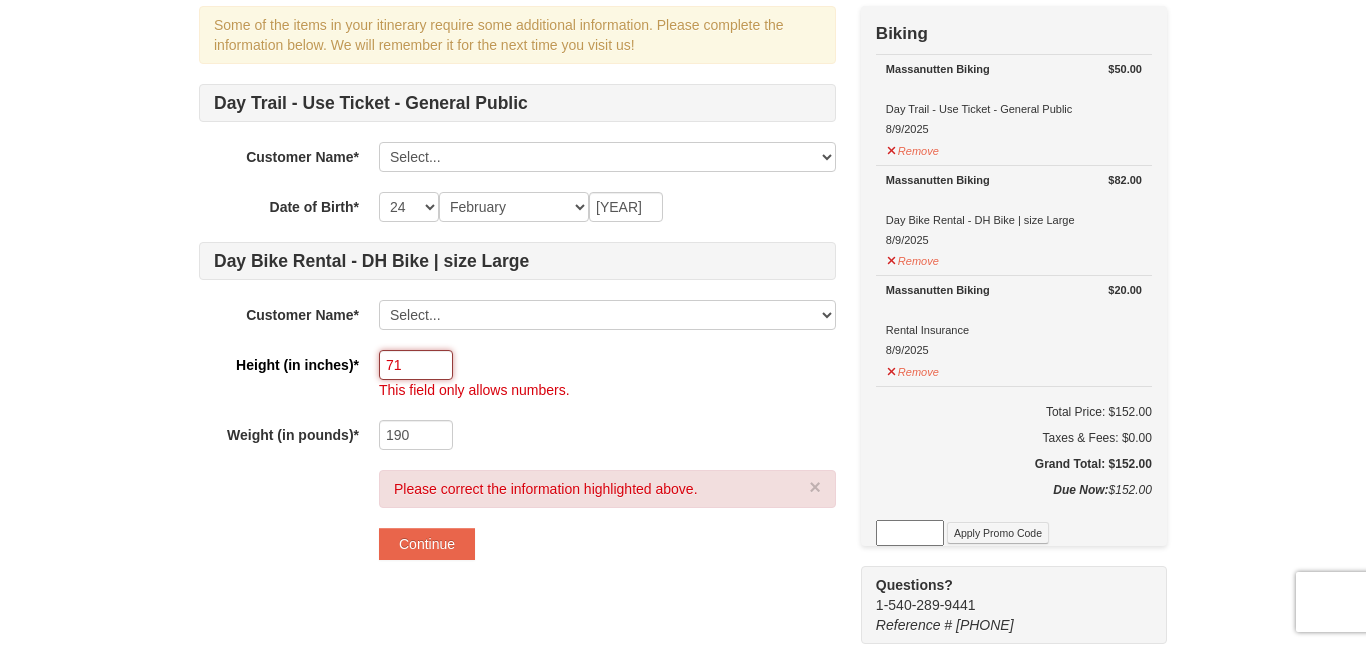 type on "71" 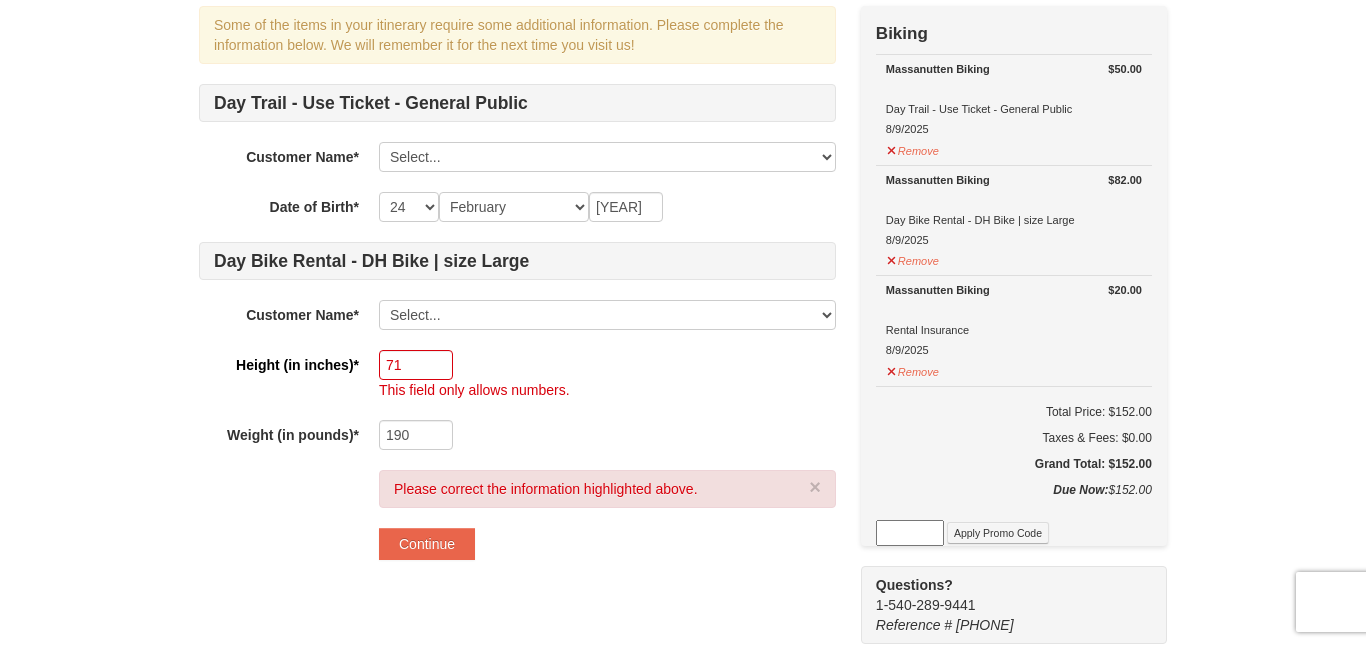 click on "Day Trail - Use Ticket - General Public Customer Name* Select... Paul Mallory Alyssa Mallory Add New... Save Cancel Date of Birth* -- 01 02 03 04 05 06 07 08 09 10 11 12 13 14 15 16 17 18 19 20 21 22 23 24 25 26 27 28 29 30 31 Month January February March April May June July August September October November December 1991 Day Bike Rental - DH Bike | size Large Customer Name* Select... Paul Mallory Alyssa Mallory Add New... Save Cancel Height (in inches)* 71 This field only allows numbers. Weight (in pounds)* 190" at bounding box center (517, 267) 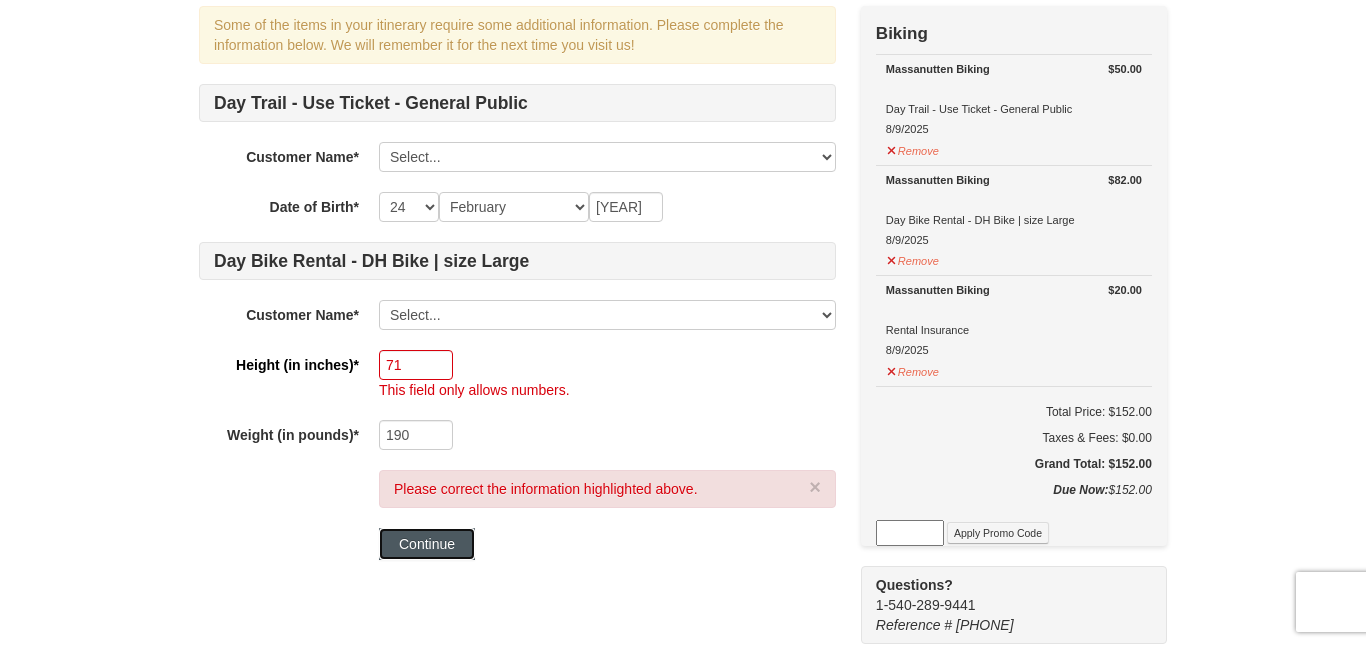 click on "Continue" at bounding box center [427, 544] 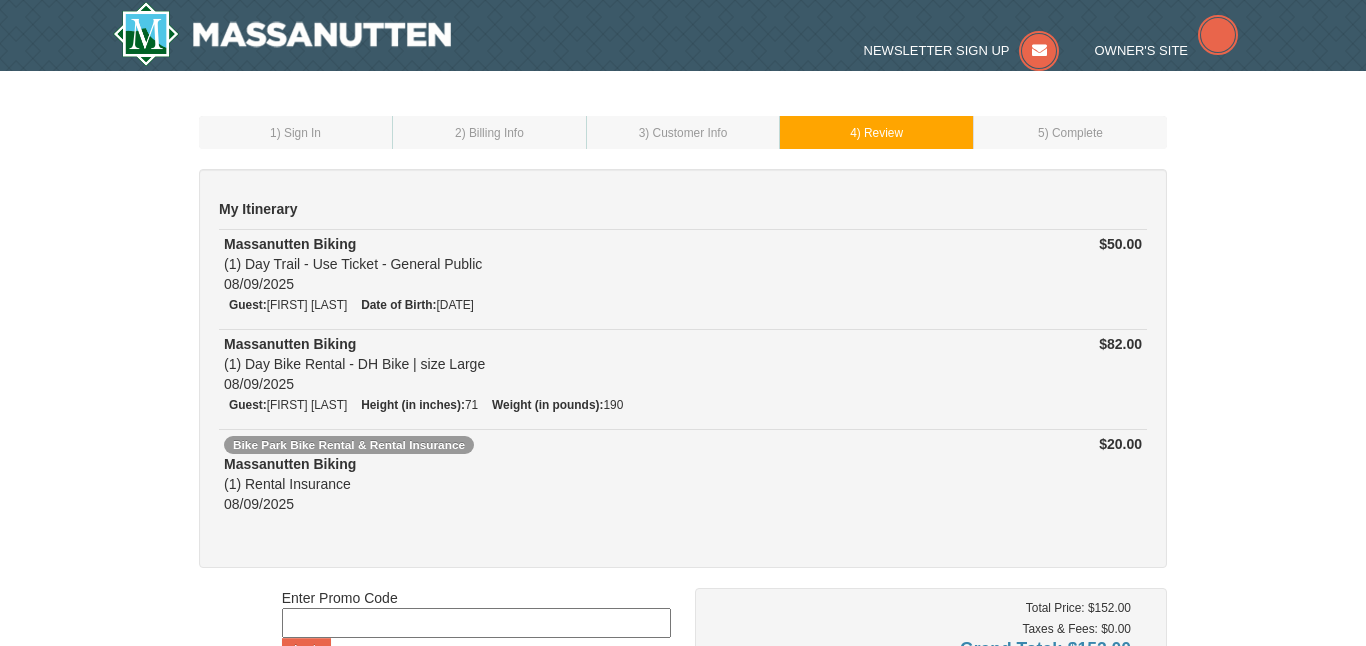 scroll, scrollTop: 0, scrollLeft: 0, axis: both 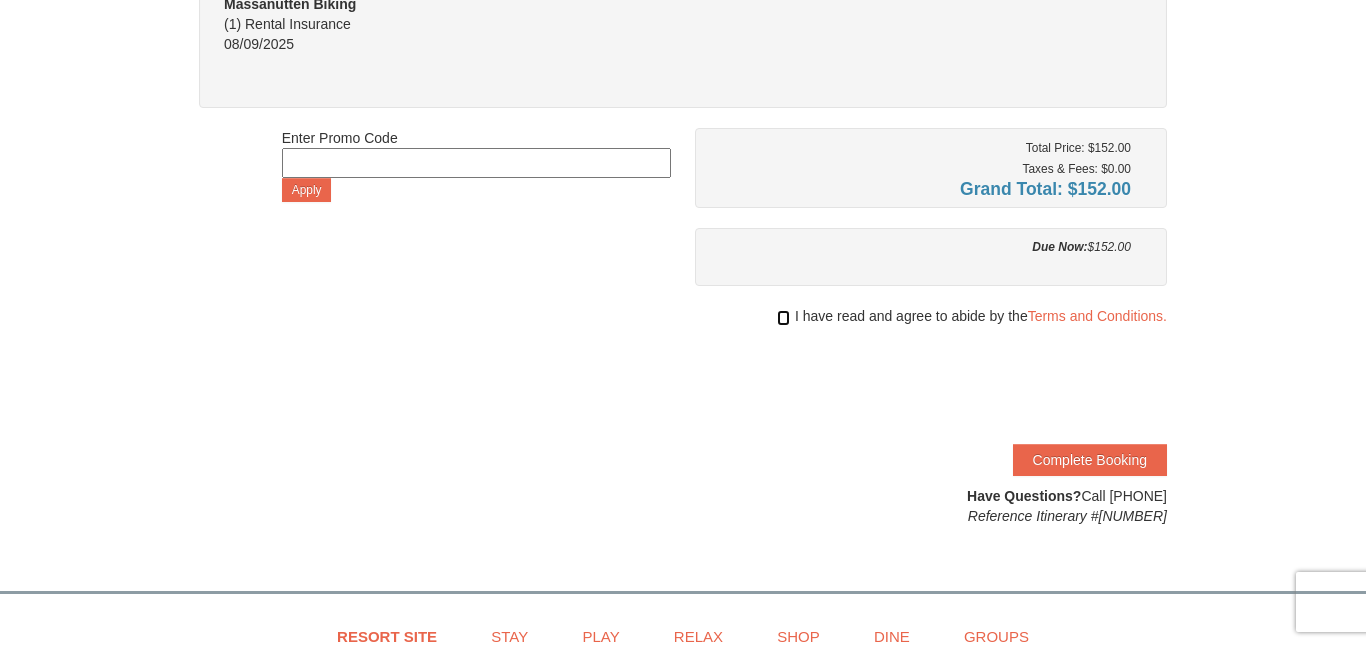 click at bounding box center [783, 318] 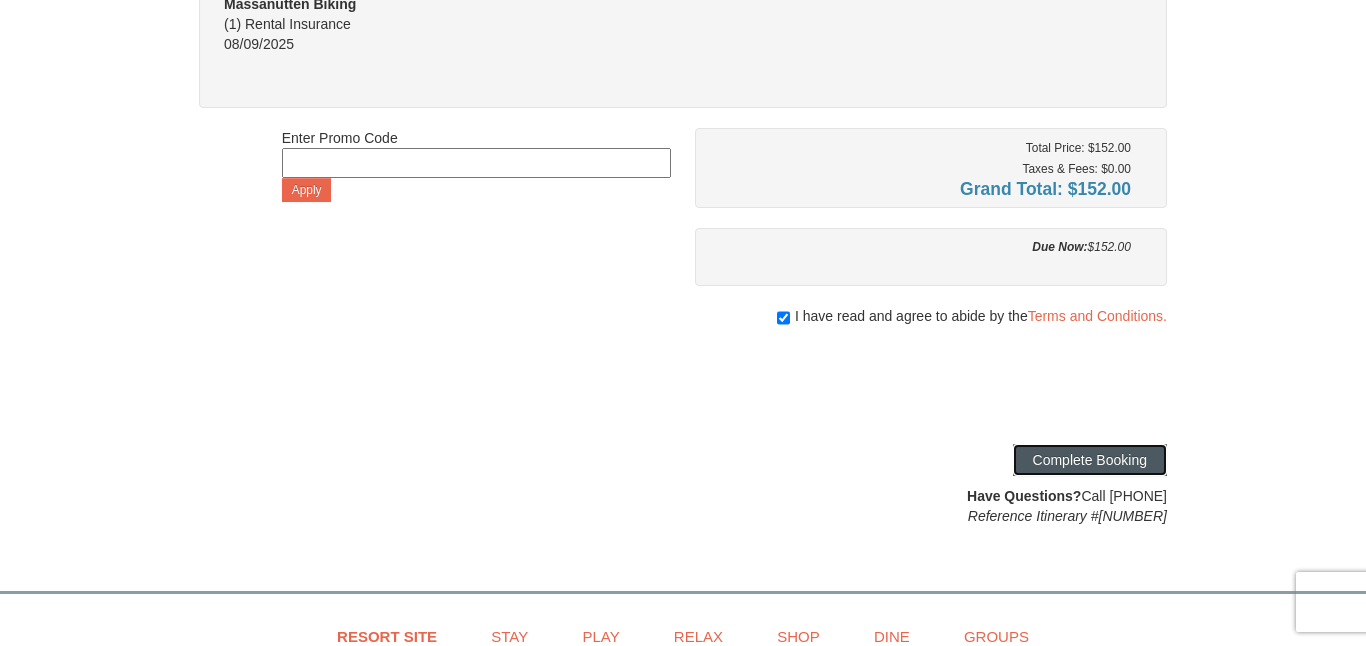 click on "Complete Booking" at bounding box center [1090, 460] 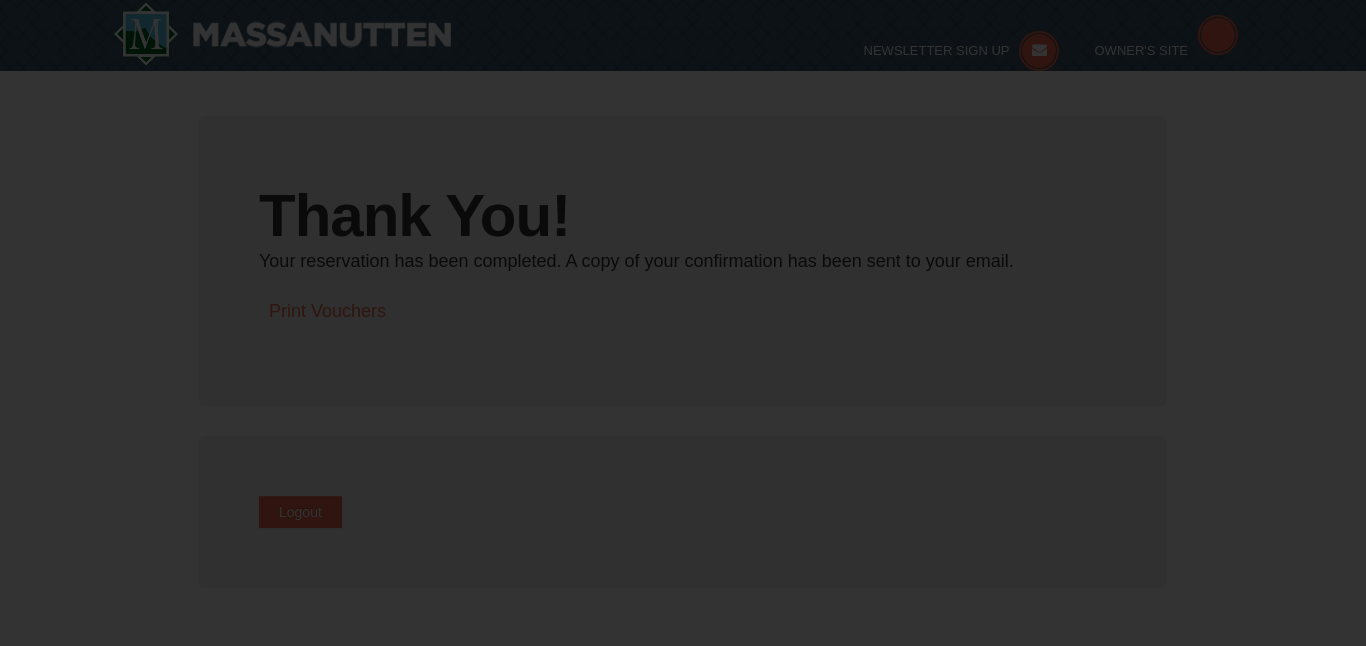 scroll, scrollTop: 0, scrollLeft: 0, axis: both 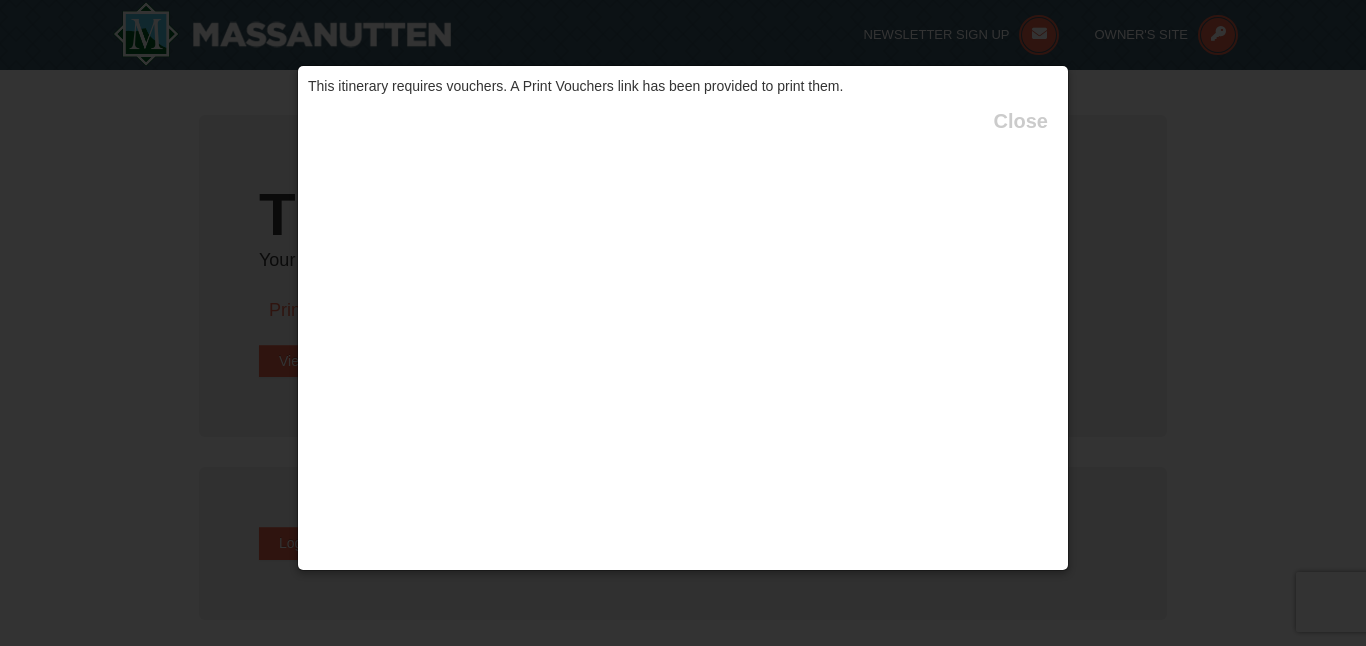 click on "This itinerary requires vouchers.  A Print Vouchers link has been provided to print them.
Close" at bounding box center [683, 318] 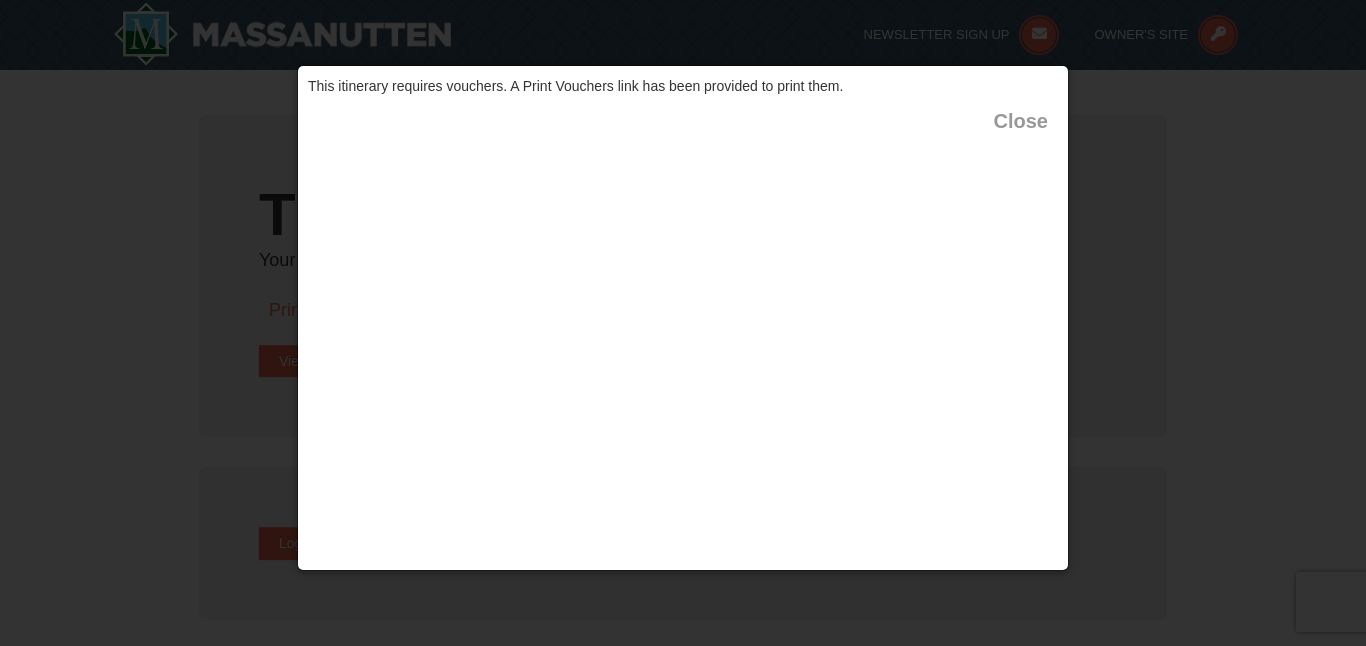 click on "Close" at bounding box center [1021, 121] 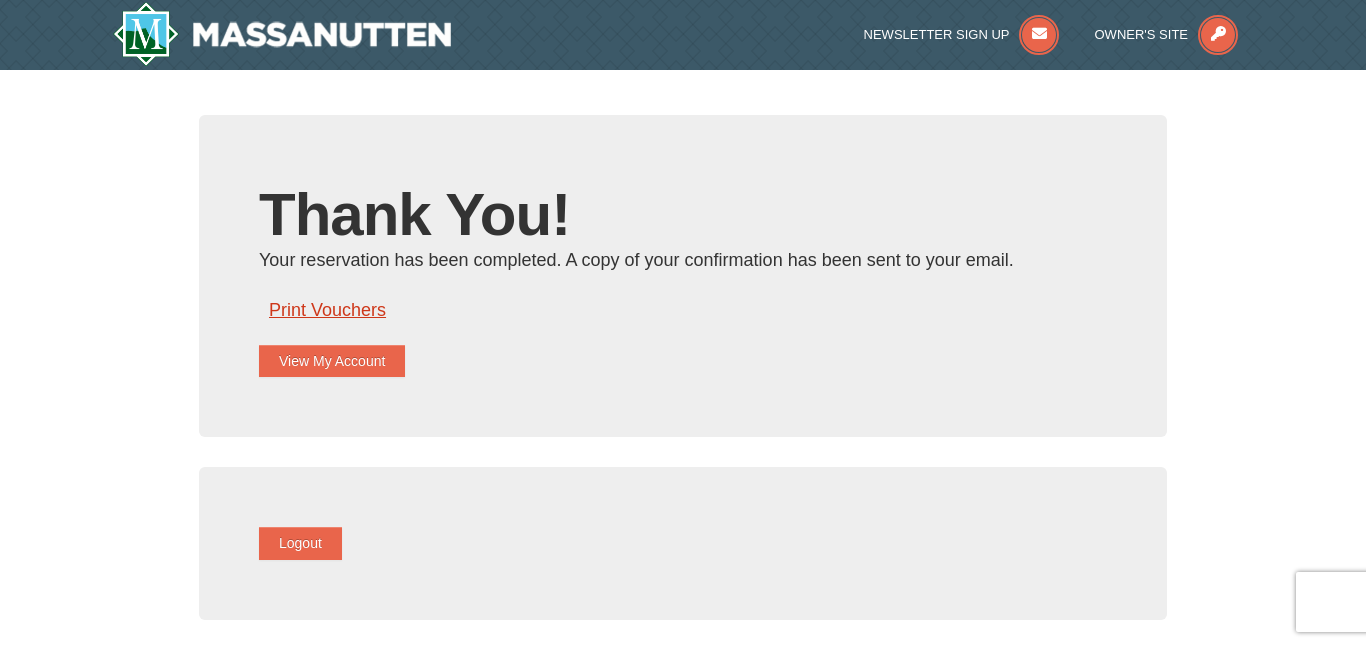 click on "Print Vouchers" at bounding box center (327, 310) 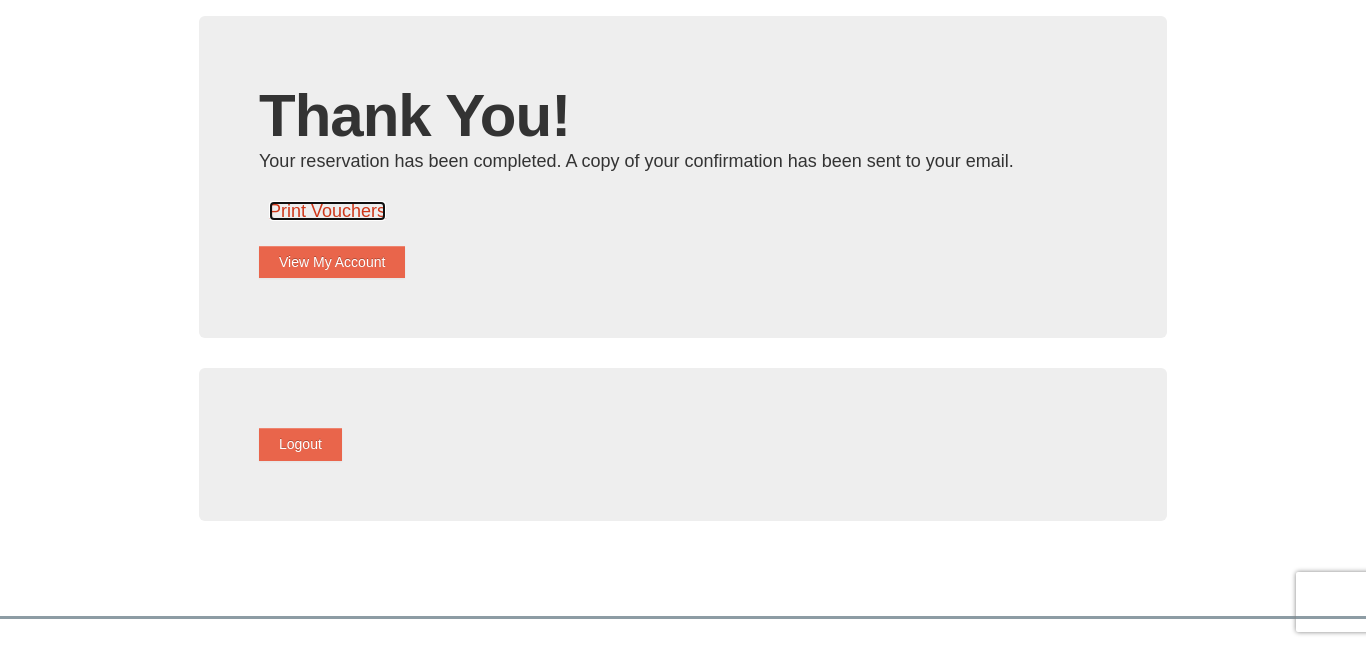 scroll, scrollTop: 96, scrollLeft: 0, axis: vertical 